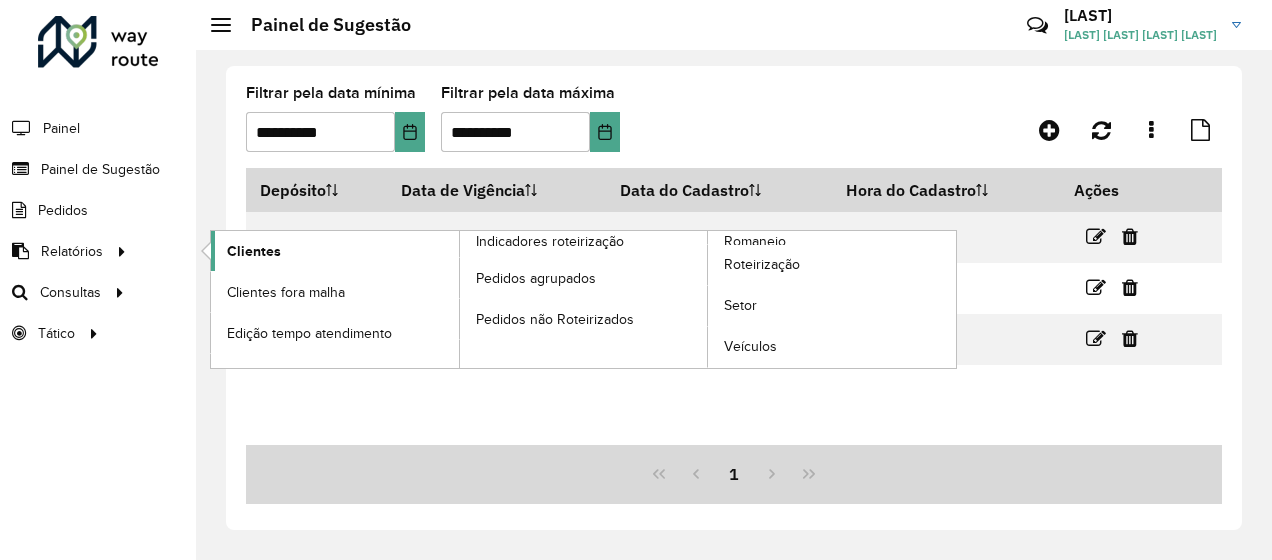 scroll, scrollTop: 0, scrollLeft: 0, axis: both 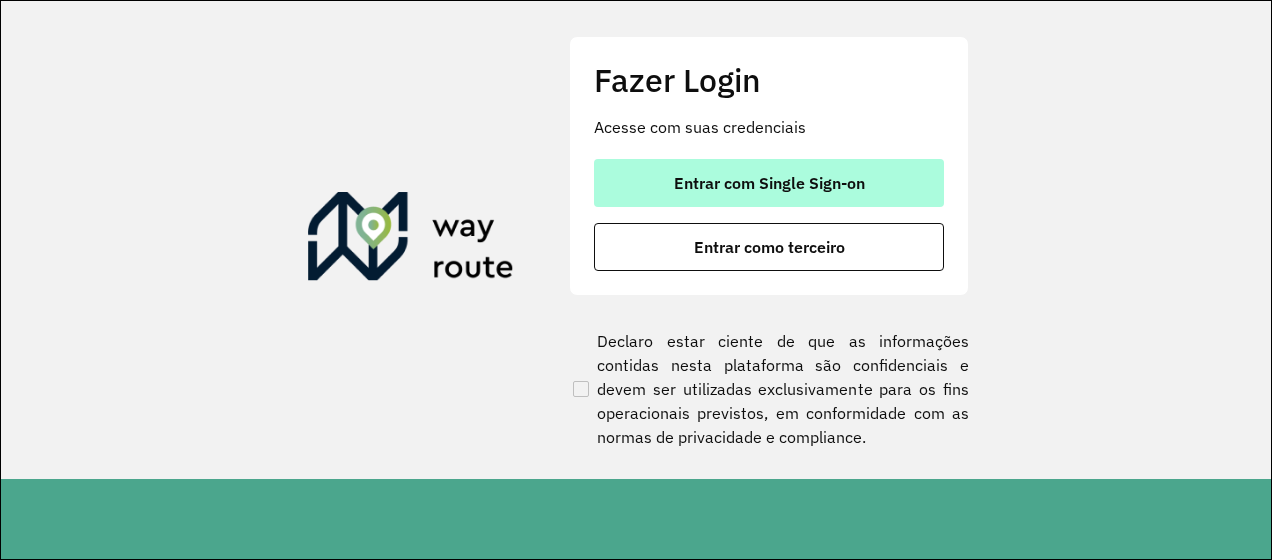 click on "Entrar com Single Sign-on" at bounding box center (769, 183) 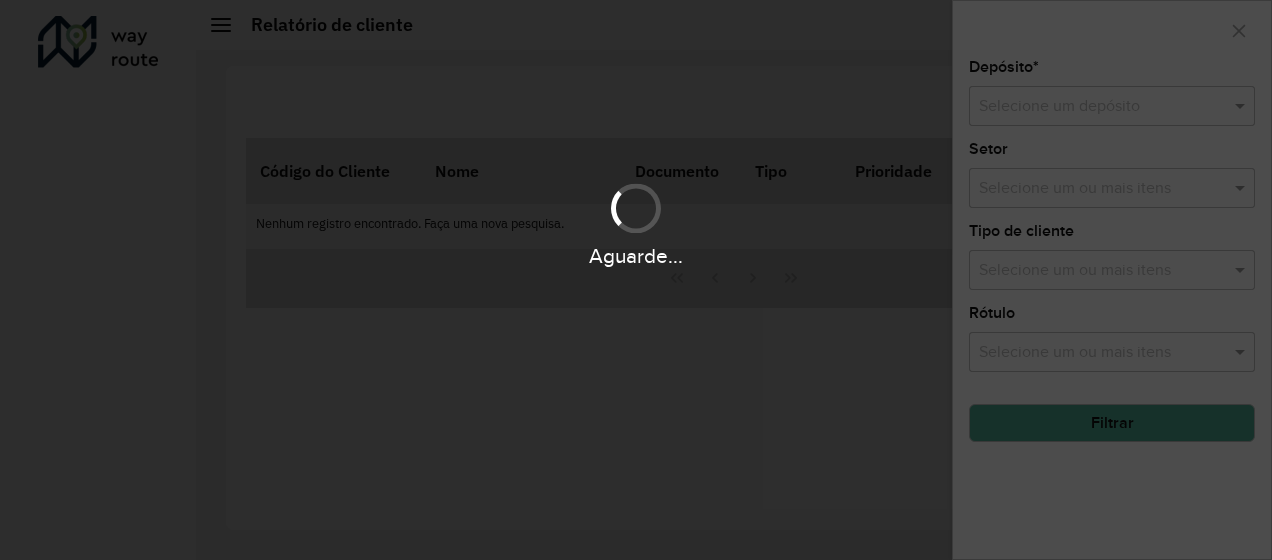 scroll, scrollTop: 0, scrollLeft: 0, axis: both 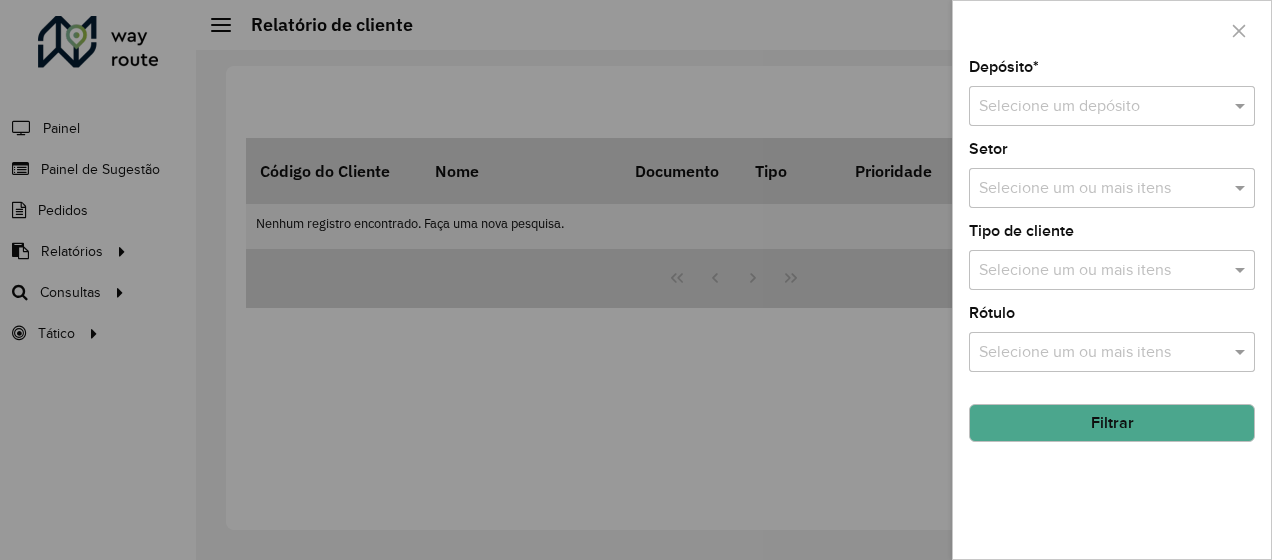 click at bounding box center (1092, 107) 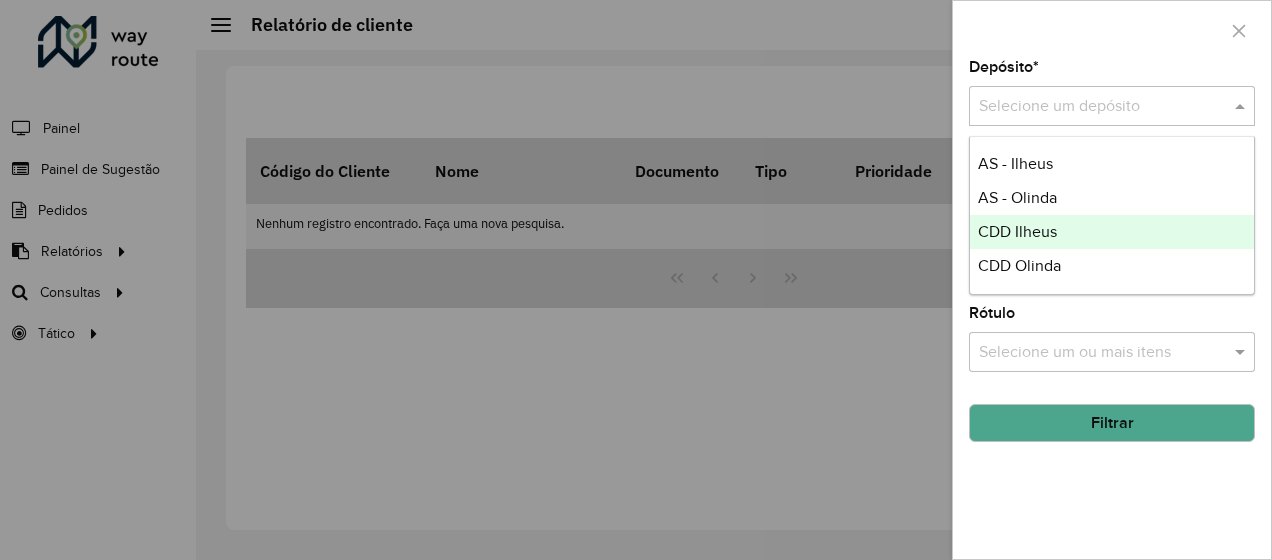 click on "CDD Ilheus" at bounding box center (1112, 232) 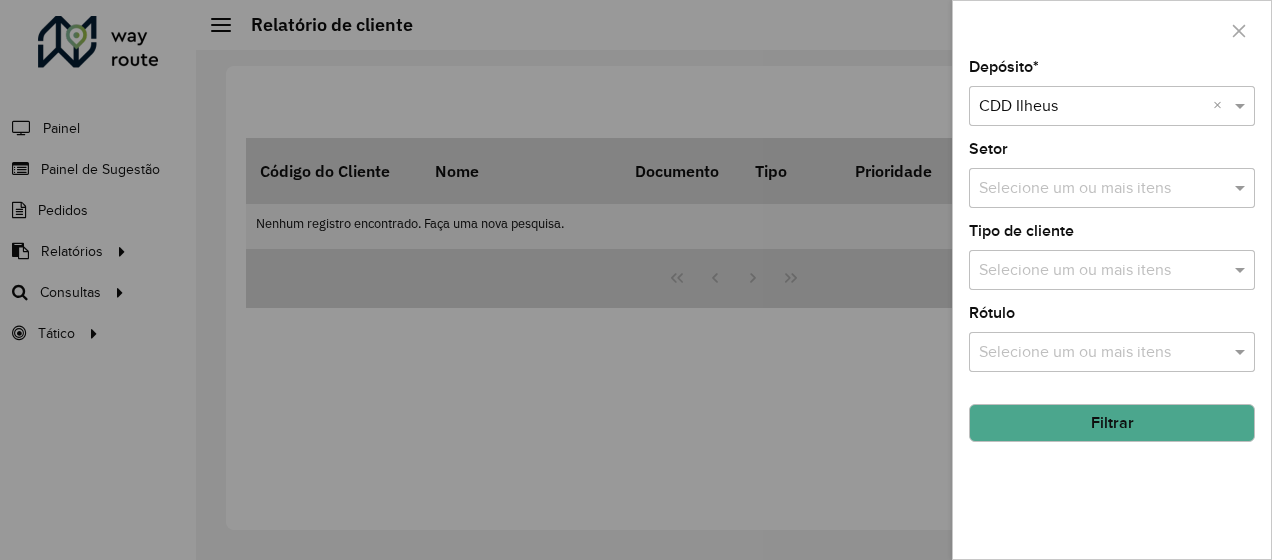 click on "Filtrar" 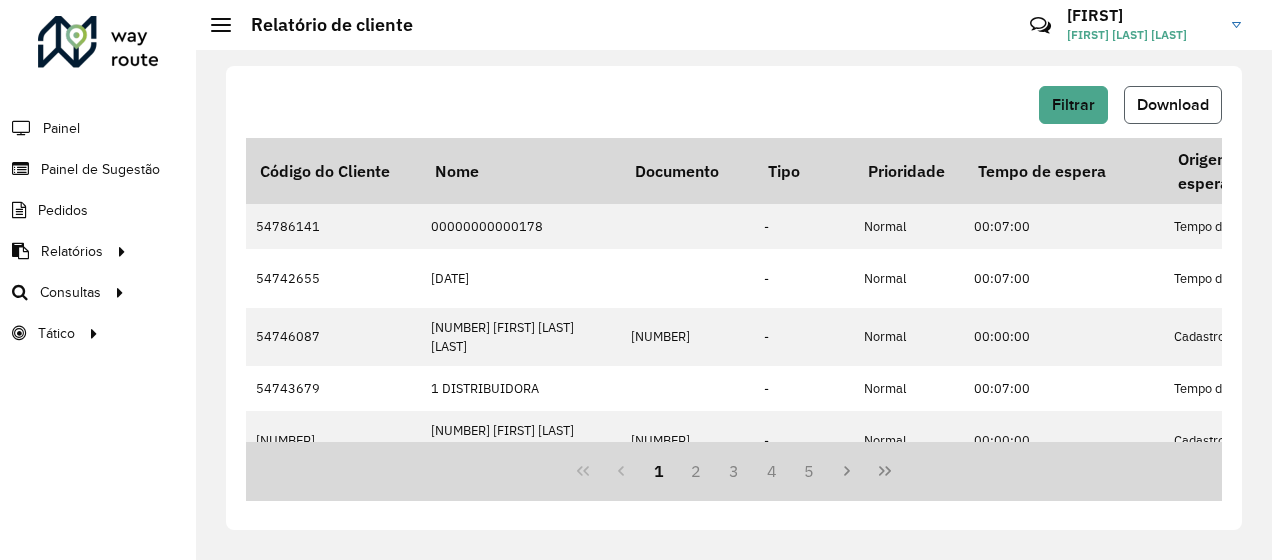click on "Download" 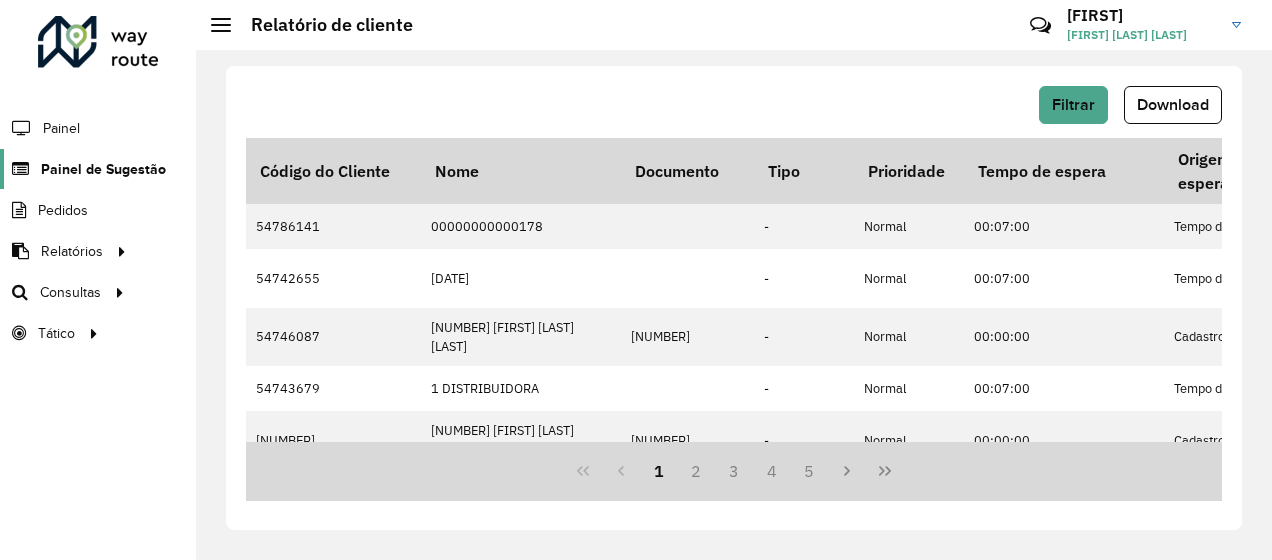 click on "Painel de Sugestão" 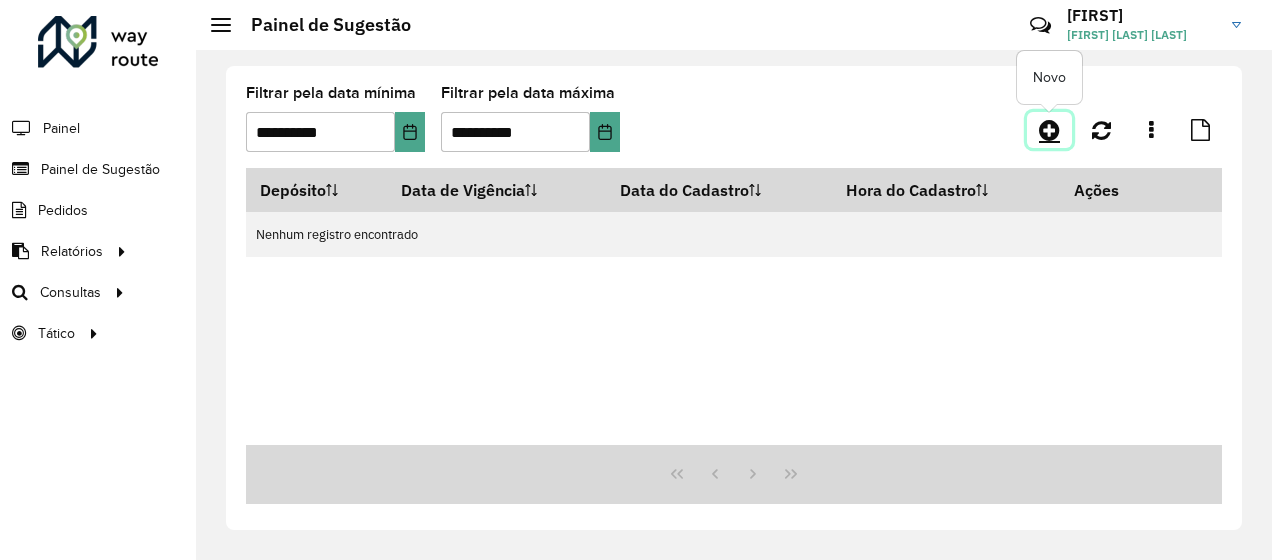 click 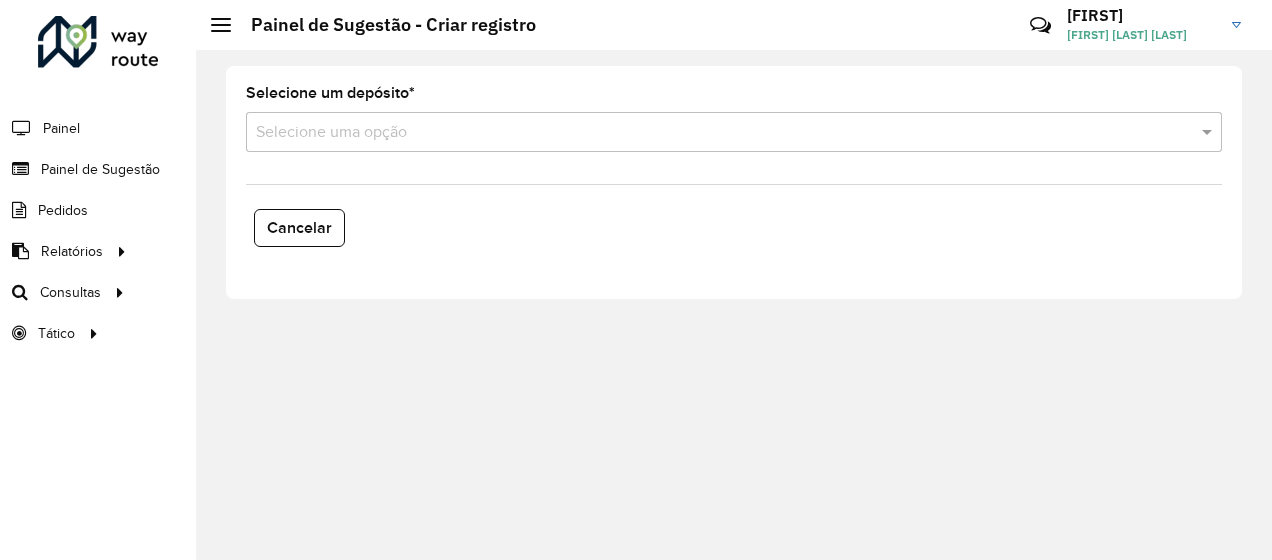 click at bounding box center [714, 133] 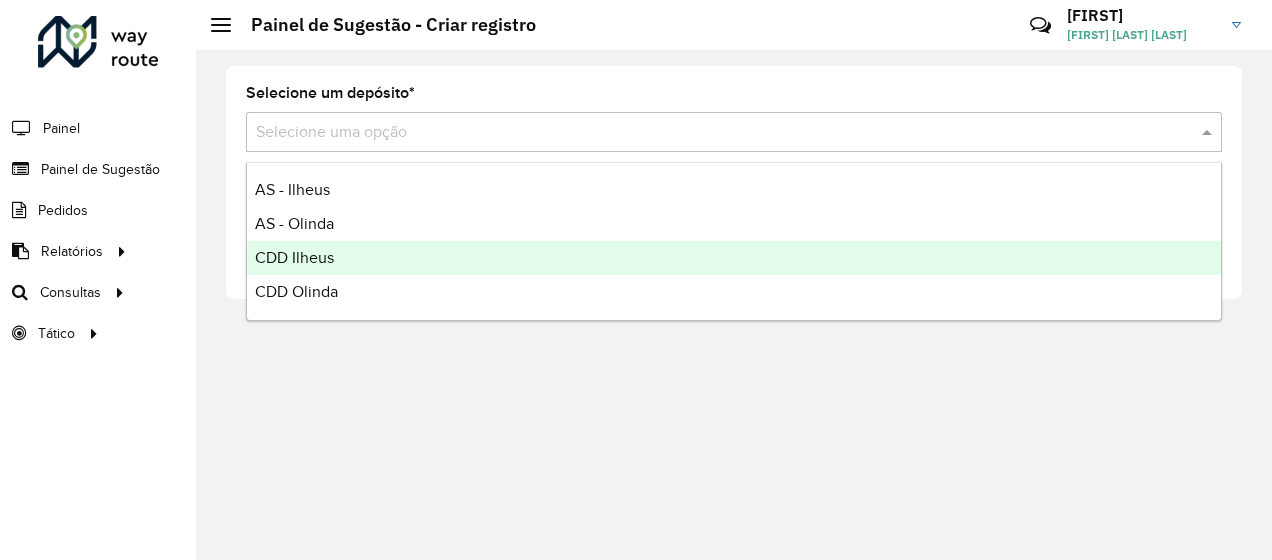 click on "CDD Ilheus" at bounding box center [734, 258] 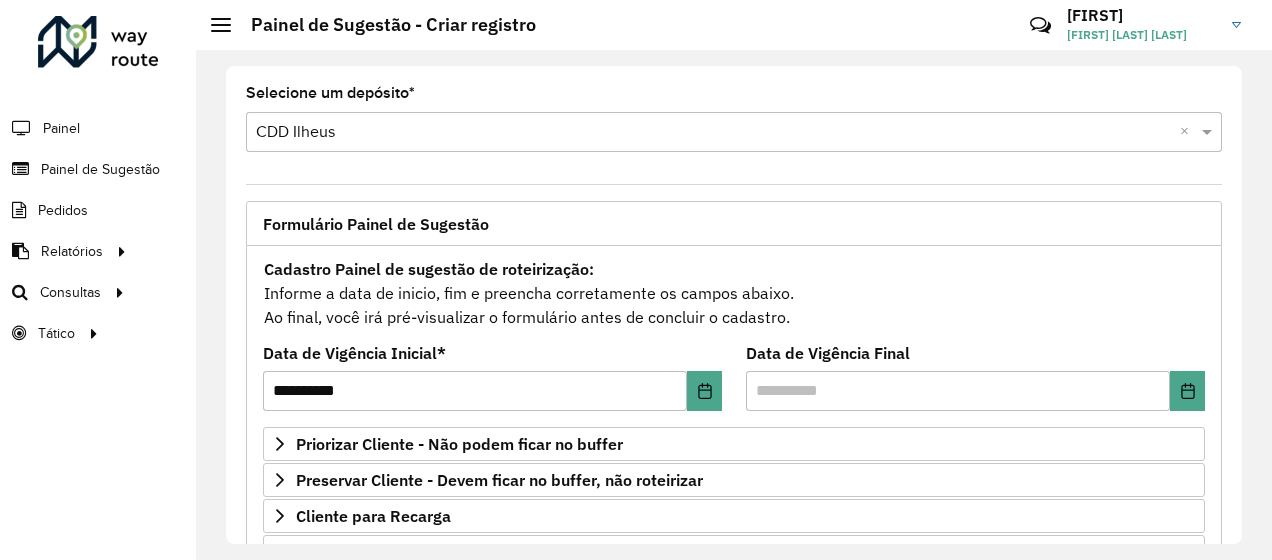 scroll, scrollTop: 200, scrollLeft: 0, axis: vertical 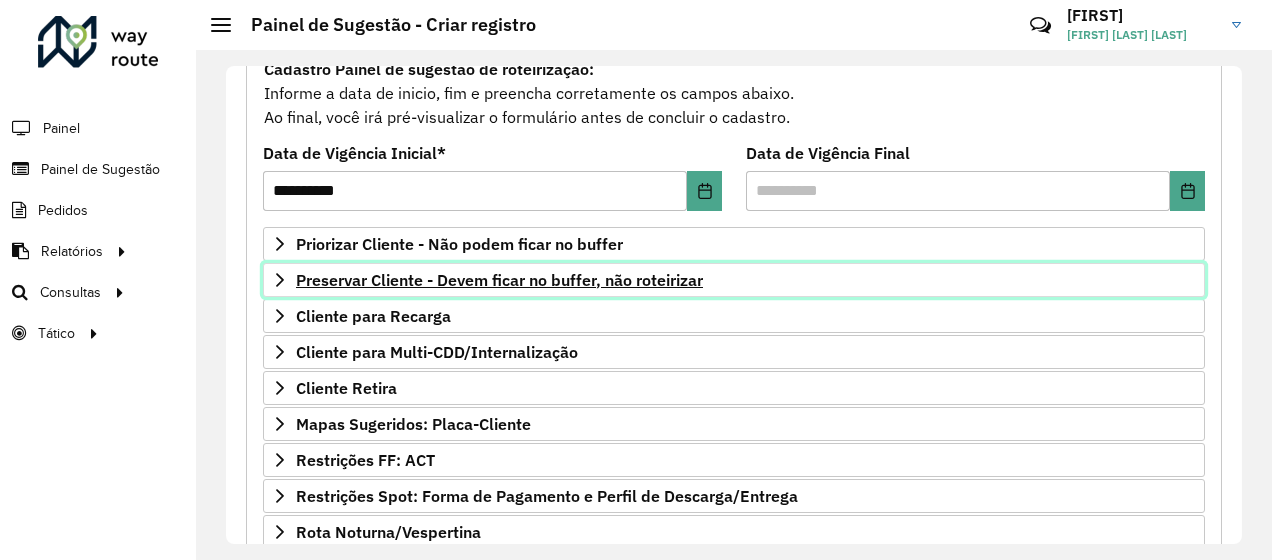 click on "Preservar Cliente - Devem ficar no buffer, não roteirizar" at bounding box center [499, 280] 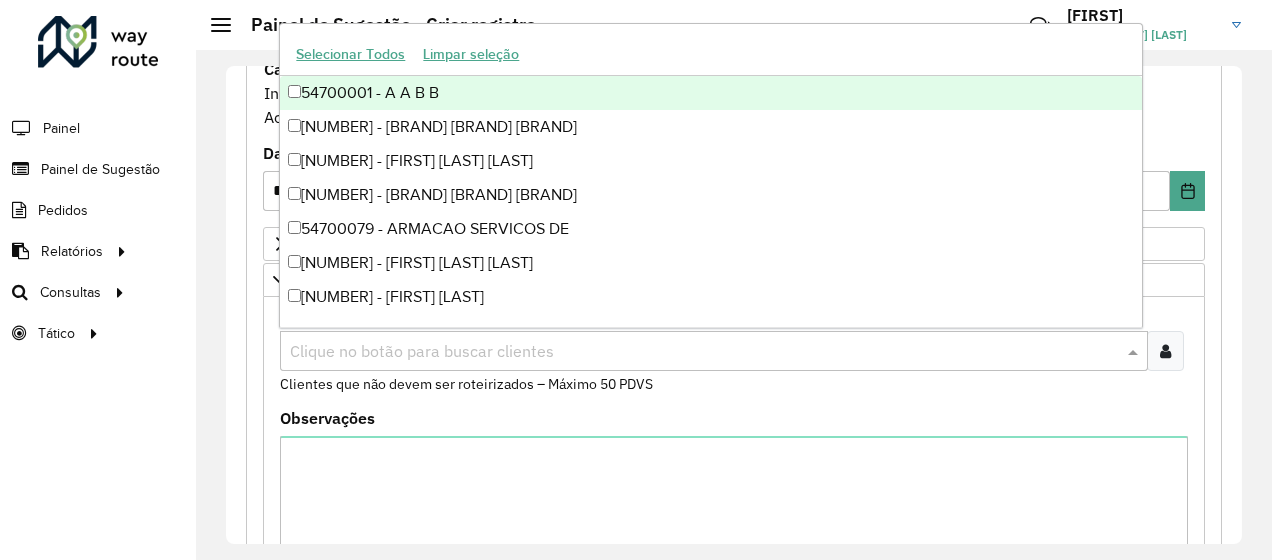 click at bounding box center (704, 352) 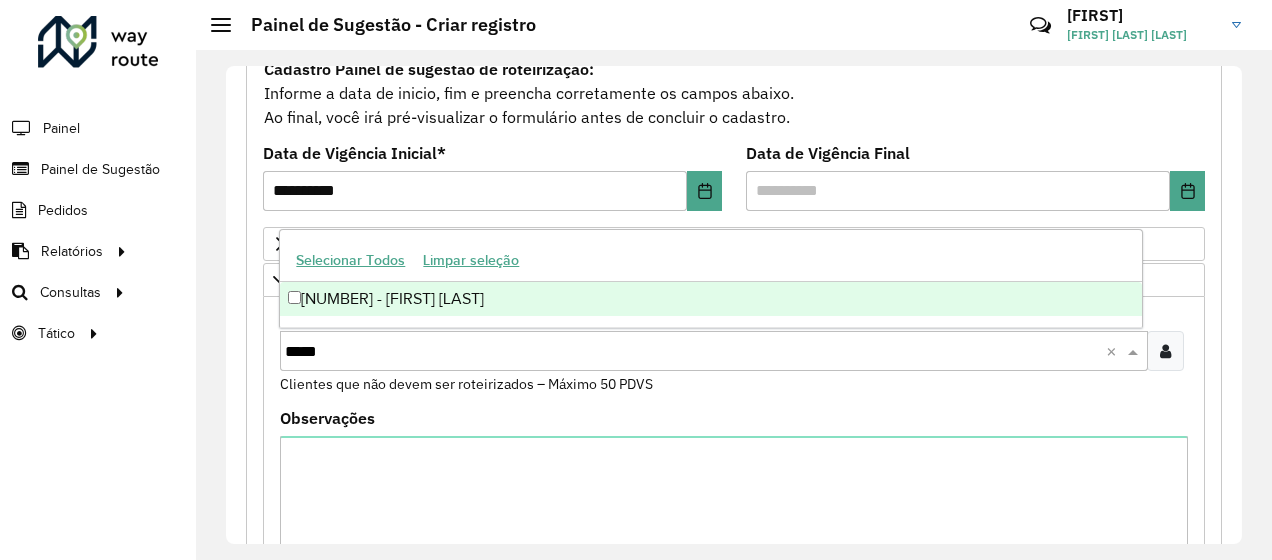 type on "*****" 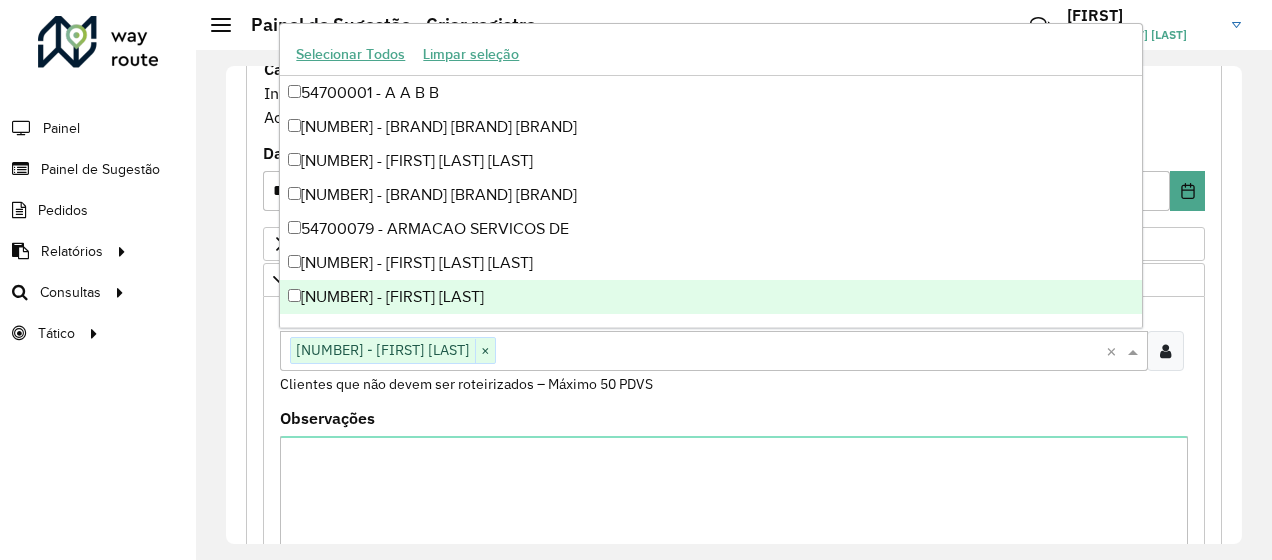 click on "Clientes  Clique no botão para buscar clientes [NUMBER] - [FIRST] [LAST] × × Clientes que não devem ser roteirizados – Máximo 50 PDVS" at bounding box center [734, 358] 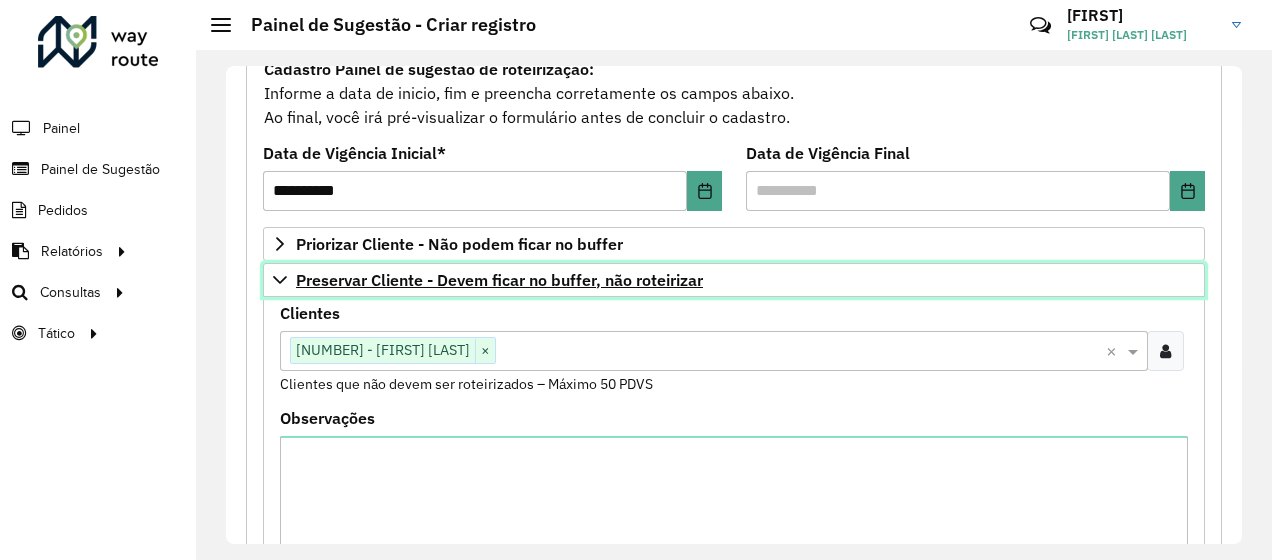 click on "Preservar Cliente - Devem ficar no buffer, não roteirizar" at bounding box center (734, 280) 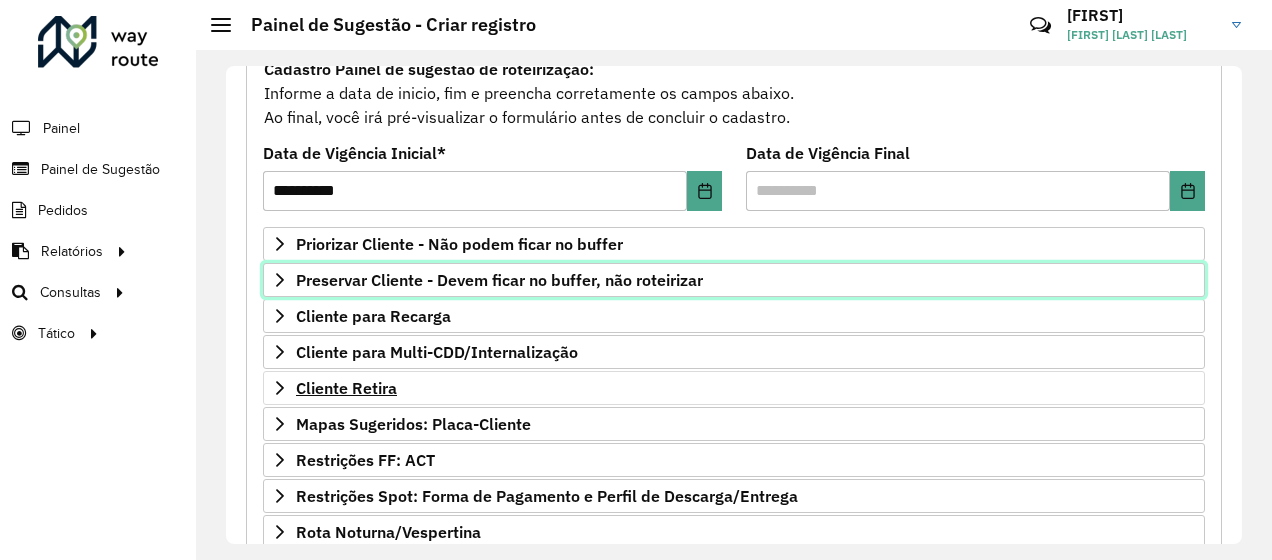 scroll, scrollTop: 400, scrollLeft: 0, axis: vertical 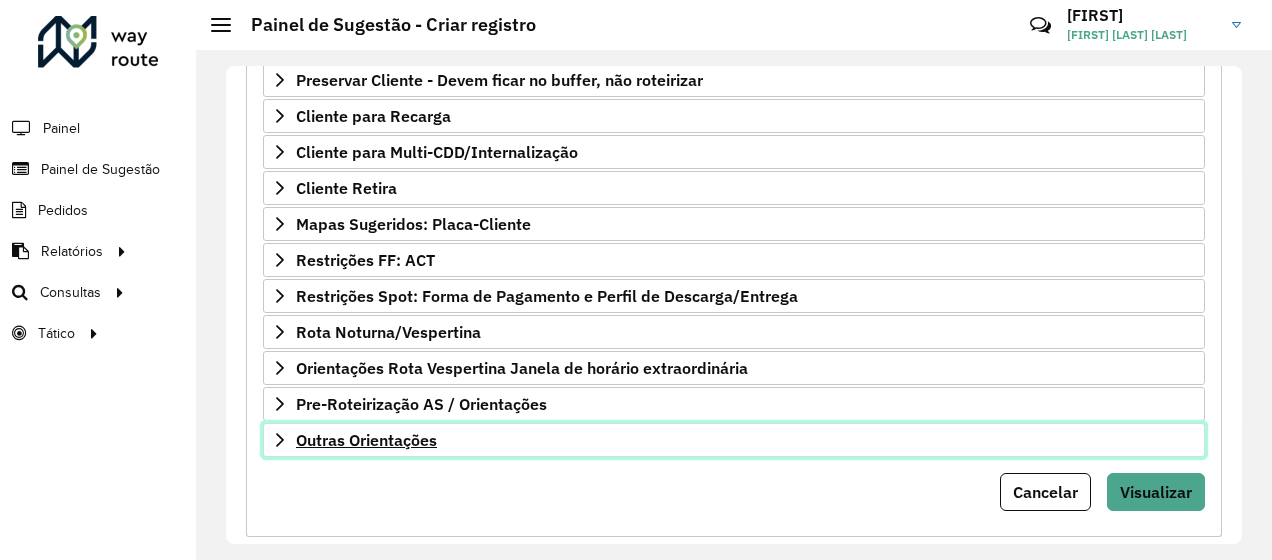 click on "Outras Orientações" at bounding box center (734, 440) 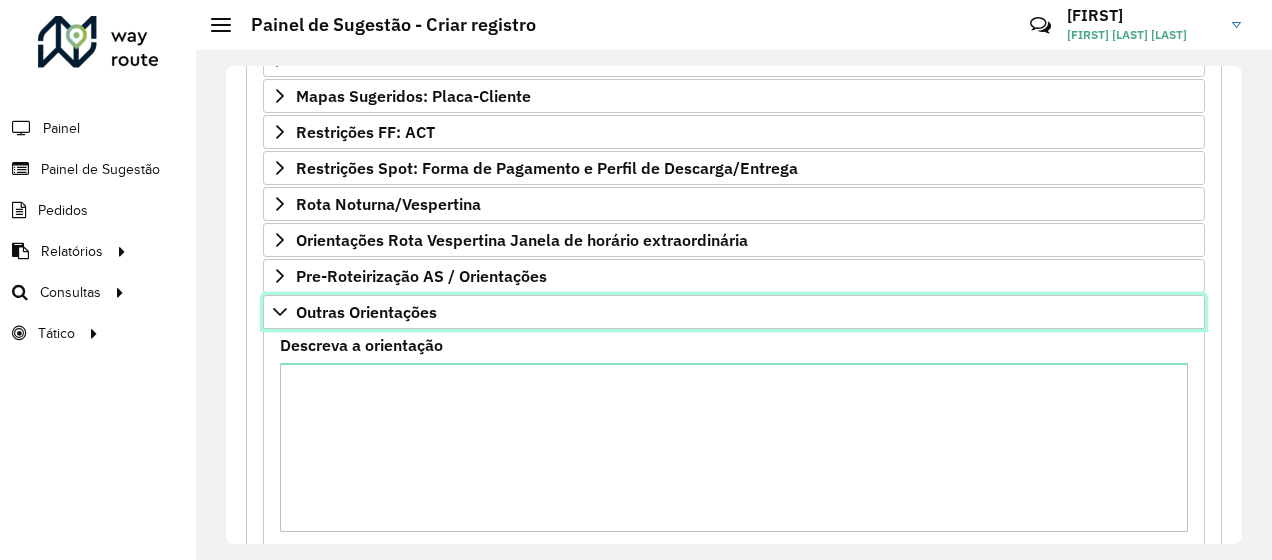 scroll, scrollTop: 600, scrollLeft: 0, axis: vertical 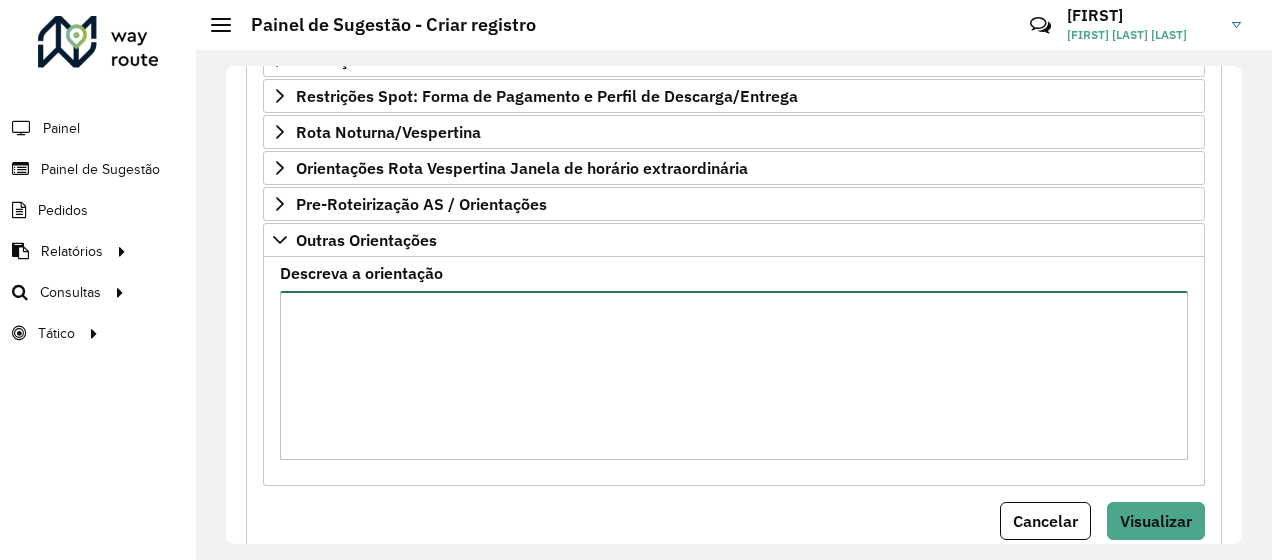 click on "Descreva a orientação" at bounding box center (734, 375) 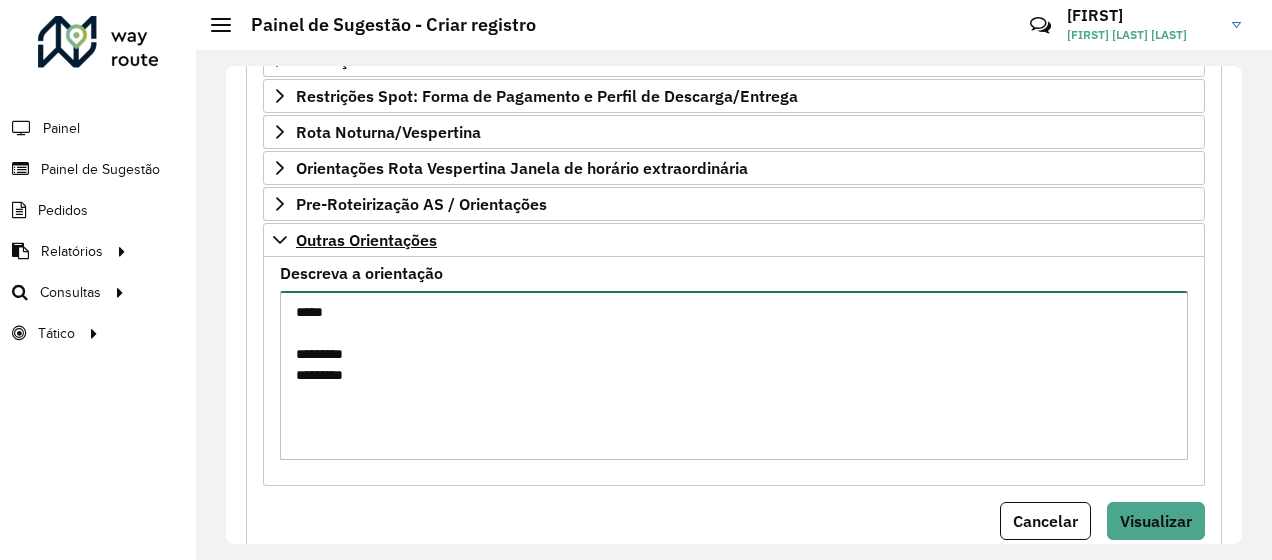 type on "*****
*********
*********" 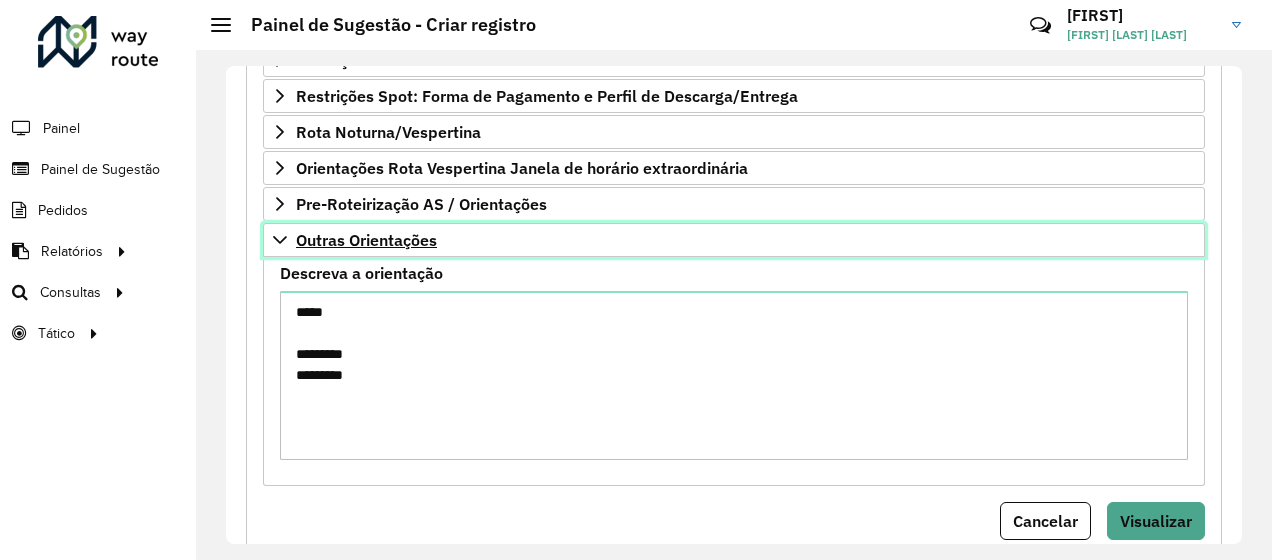 click 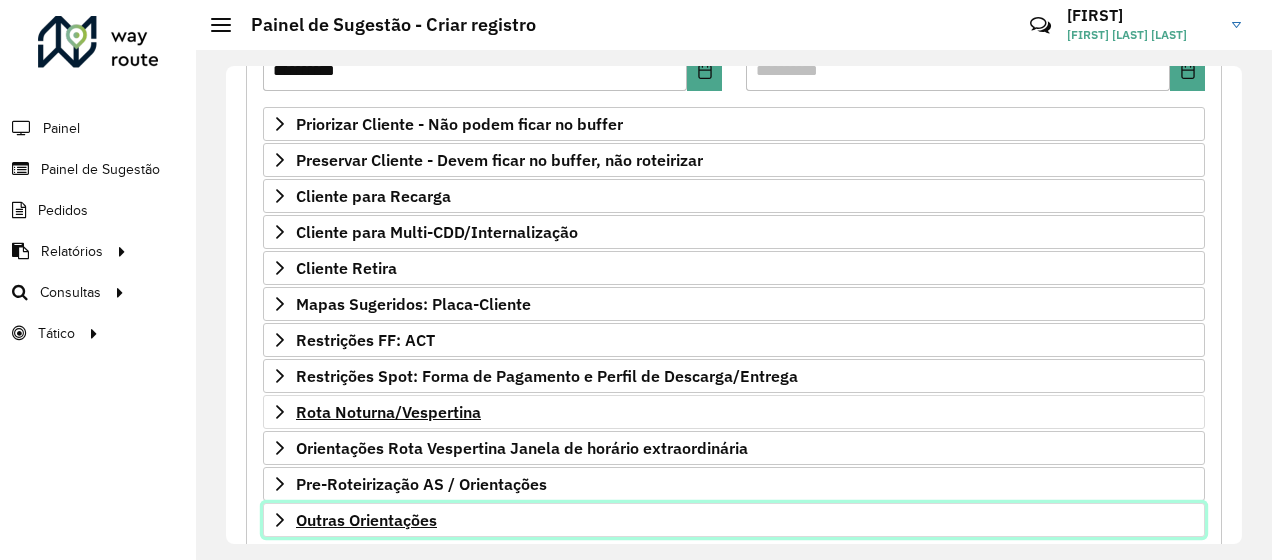 scroll, scrollTop: 226, scrollLeft: 0, axis: vertical 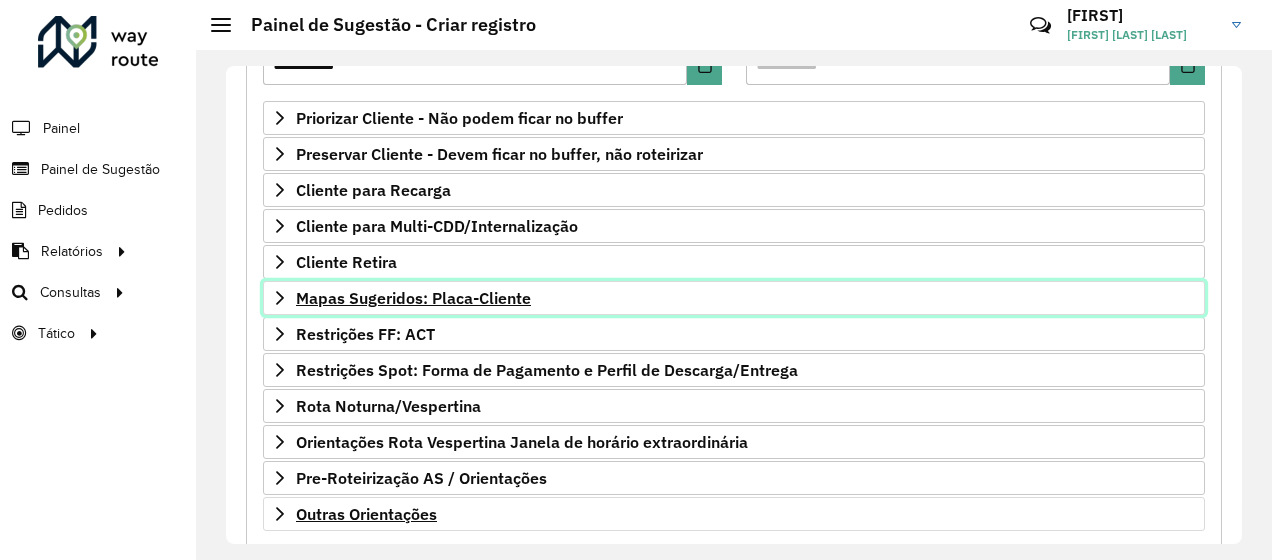 click on "Mapas Sugeridos: Placa-Cliente" at bounding box center [413, 298] 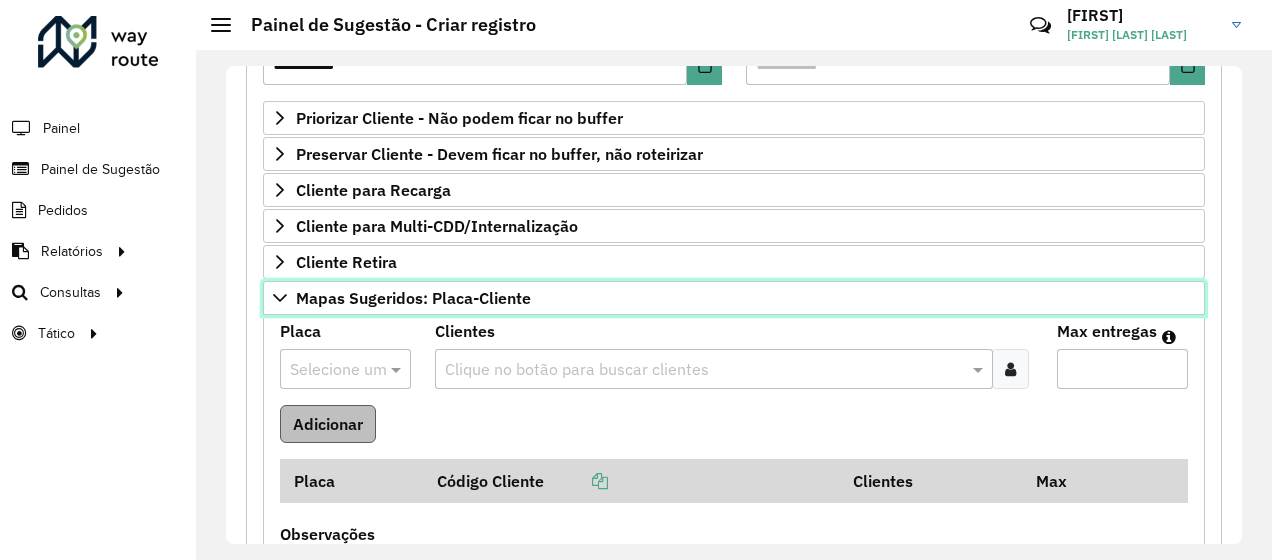 scroll, scrollTop: 426, scrollLeft: 0, axis: vertical 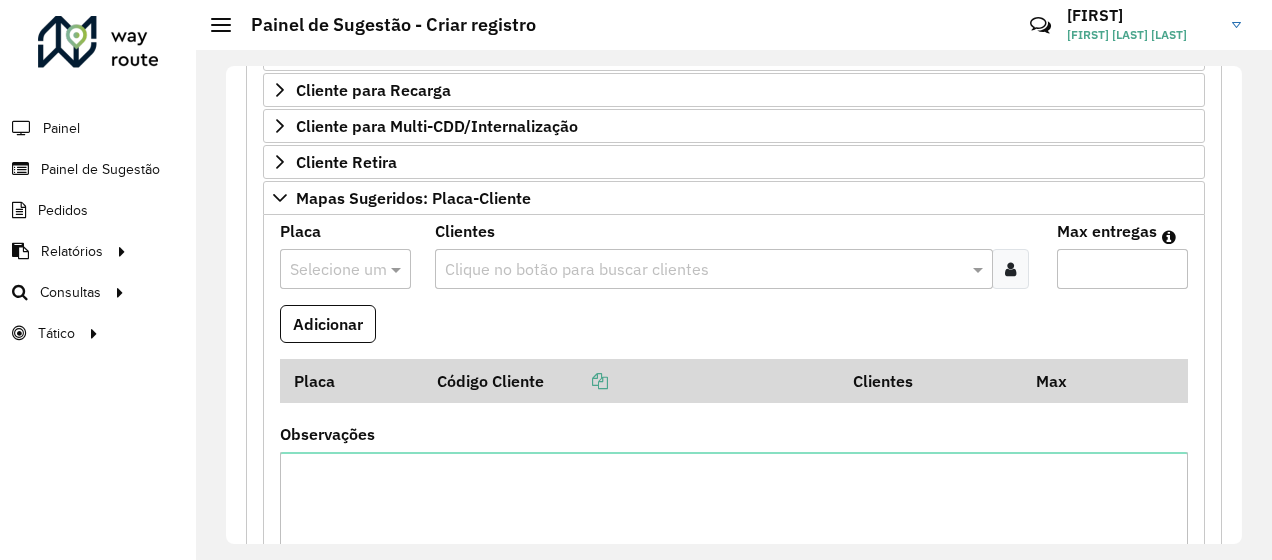 click at bounding box center [325, 270] 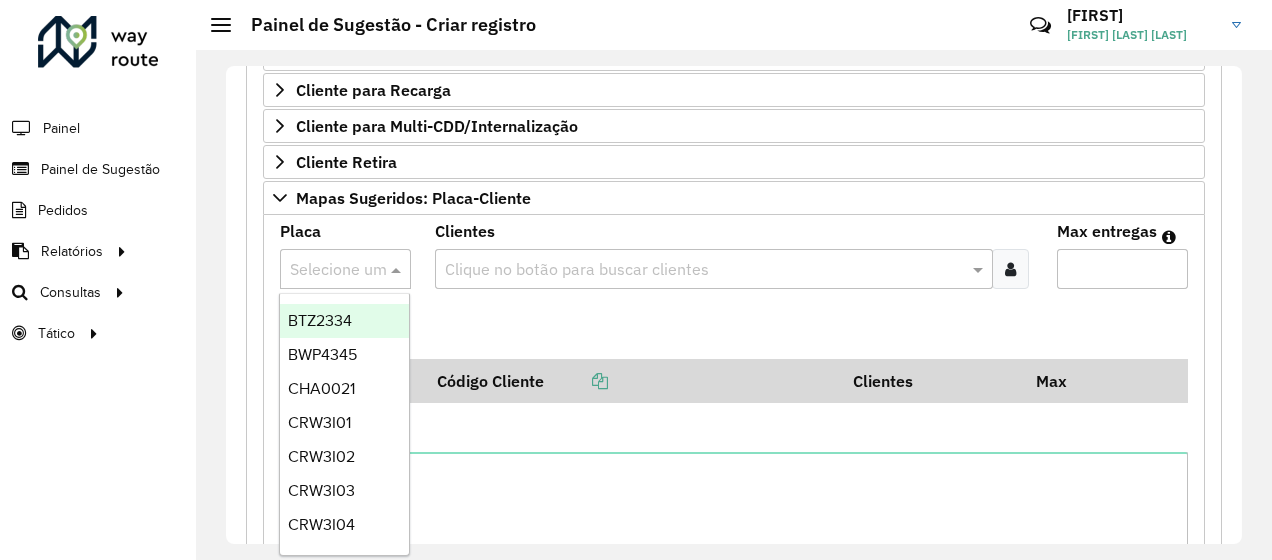 paste on "*******" 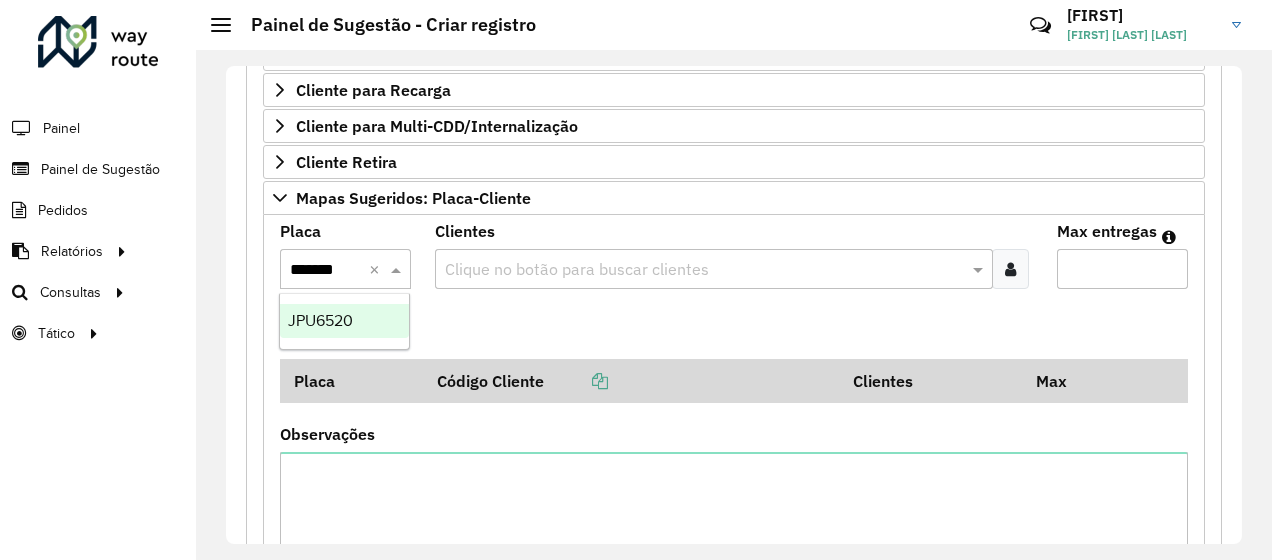 type 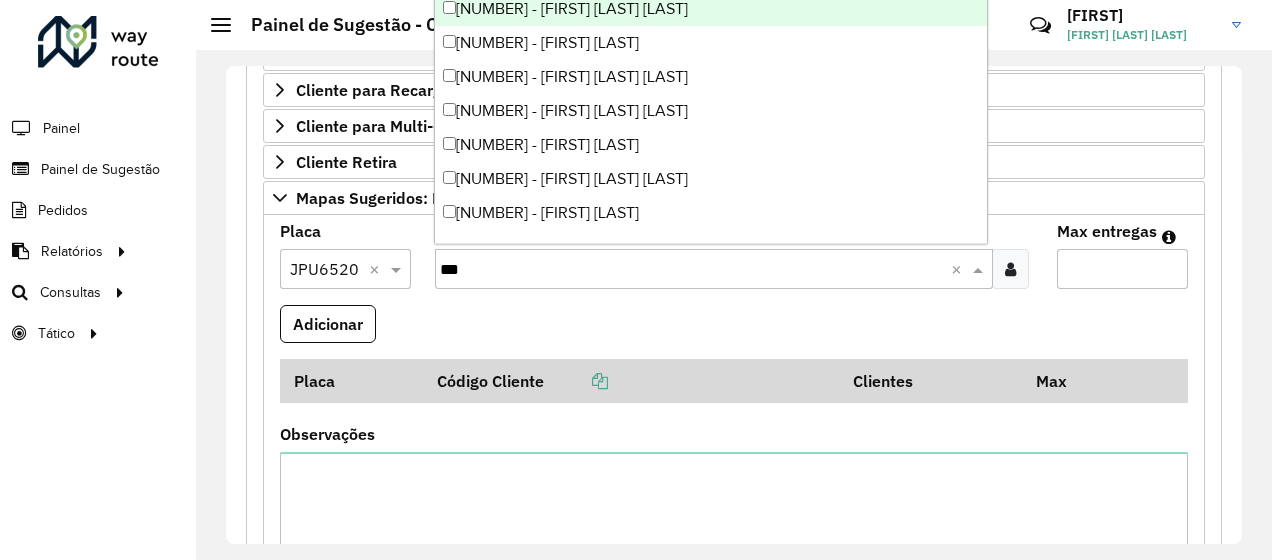type on "***" 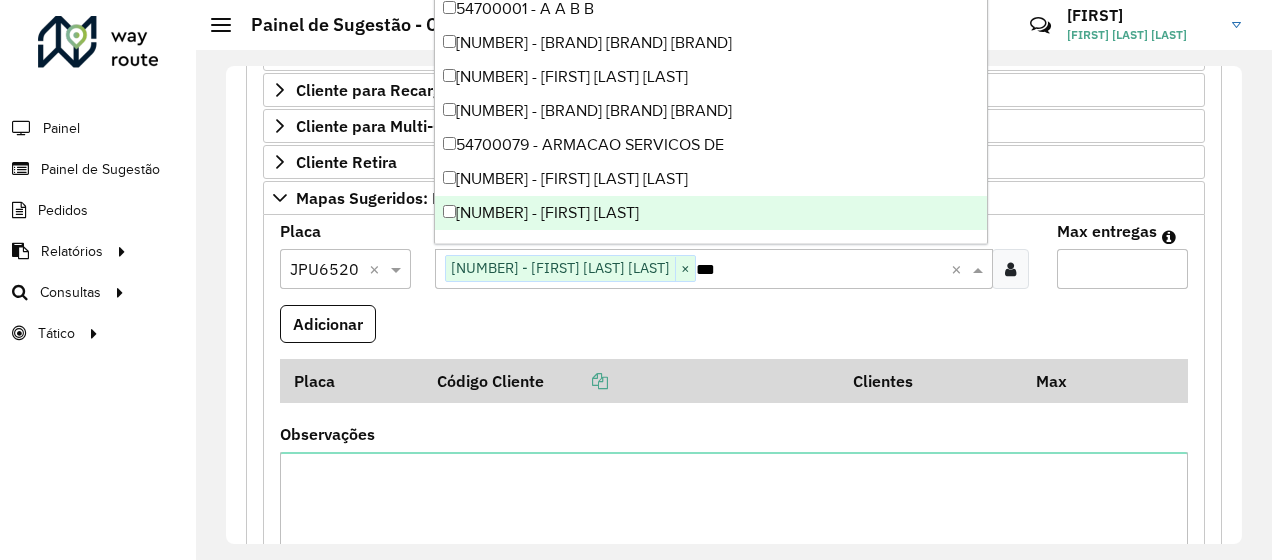 click on "***" at bounding box center [823, 270] 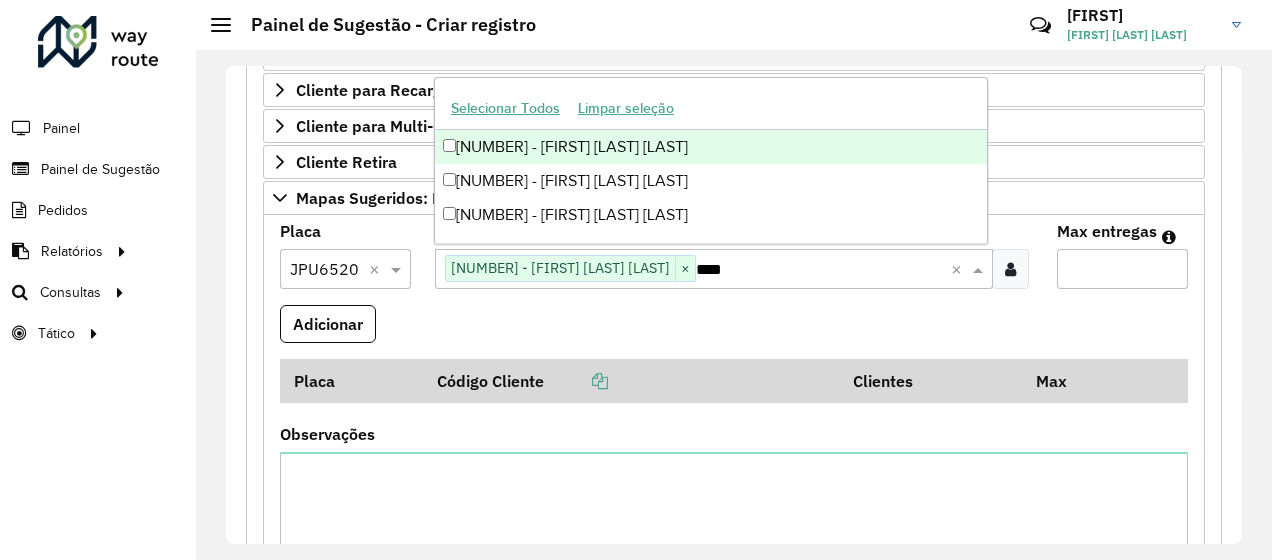 type on "****" 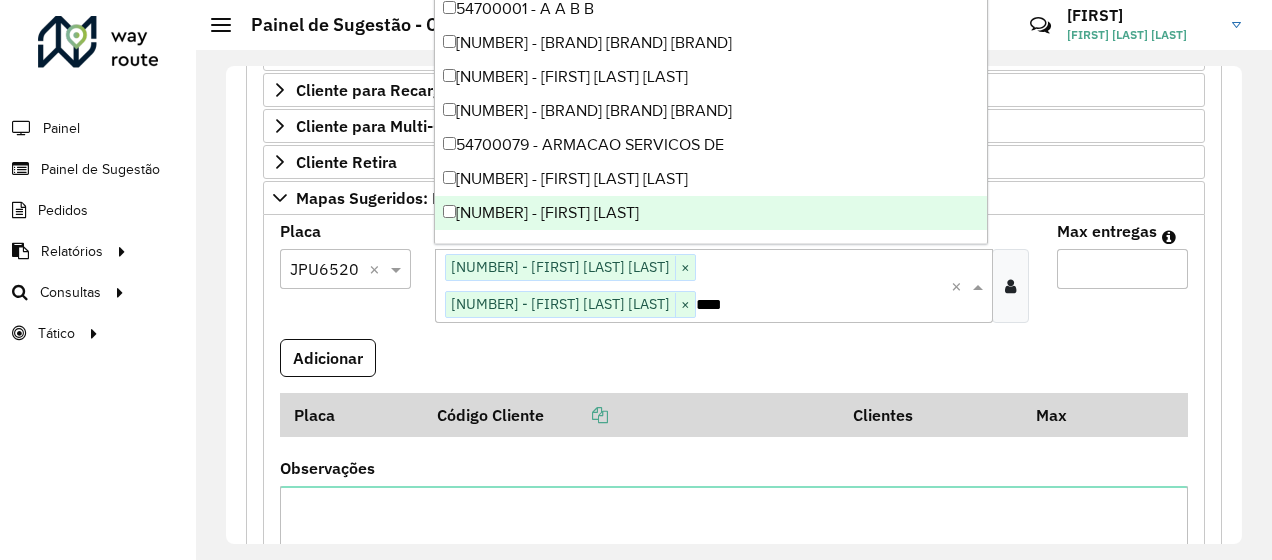 type on "*" 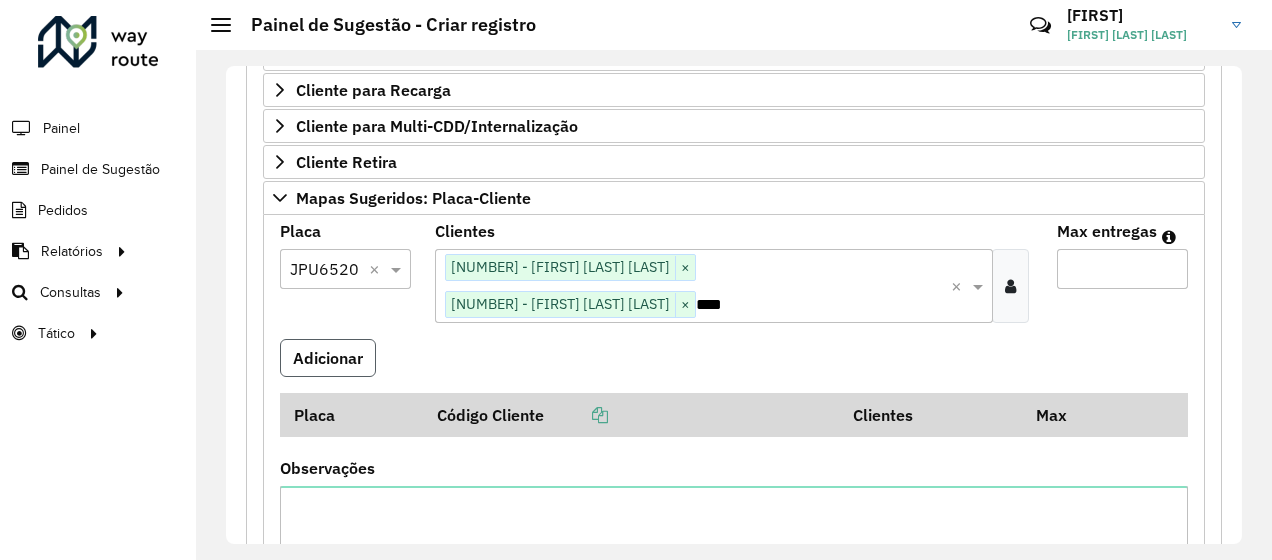 click on "Adicionar" at bounding box center (328, 358) 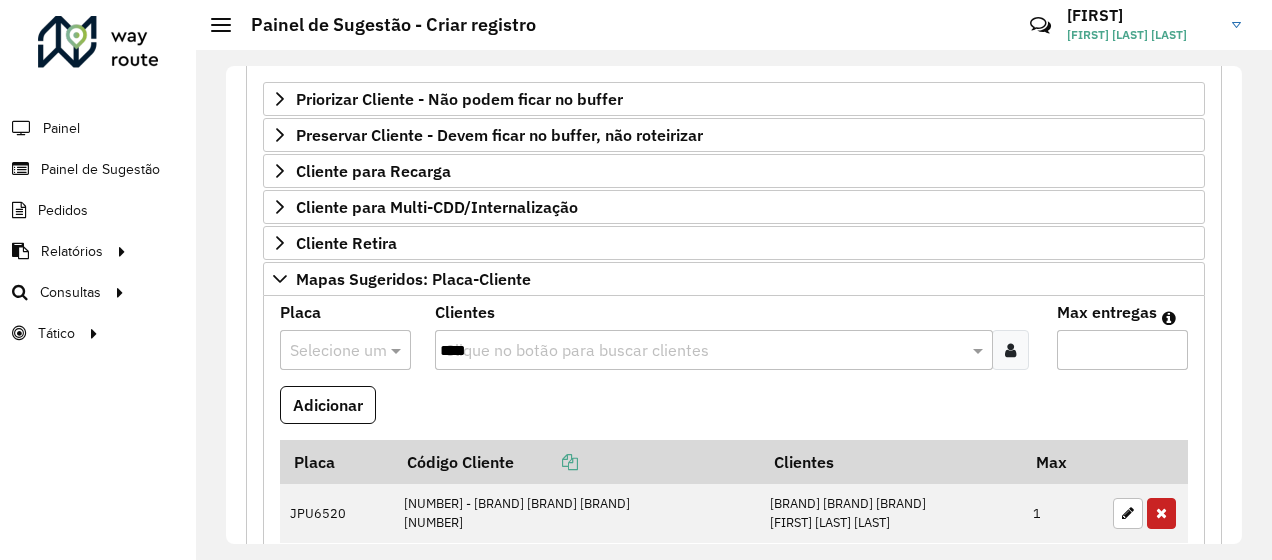 scroll, scrollTop: 426, scrollLeft: 0, axis: vertical 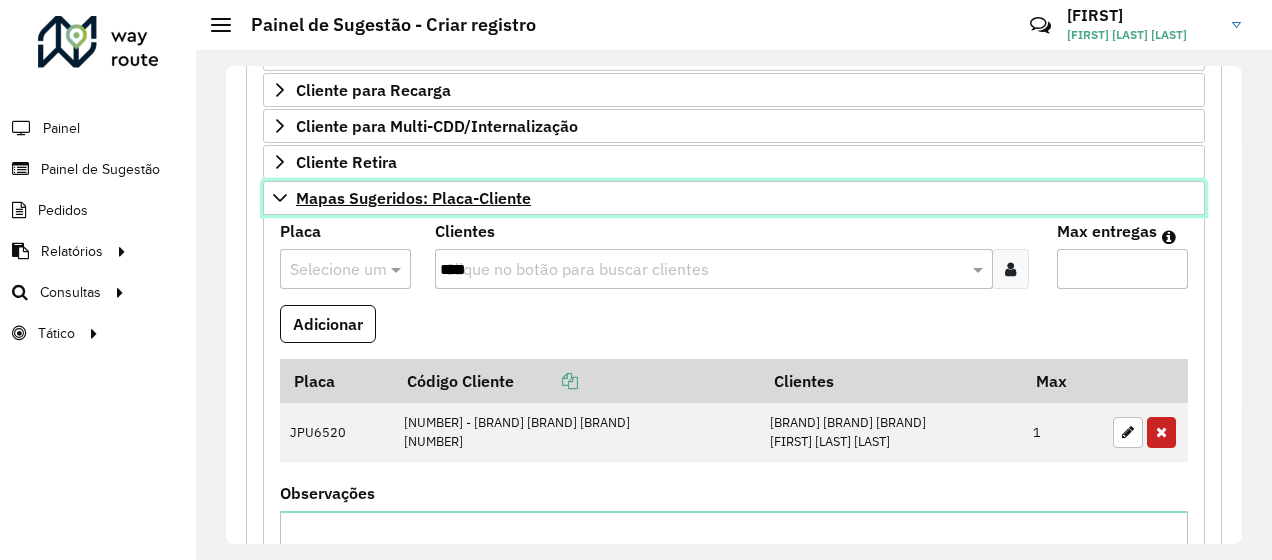 click 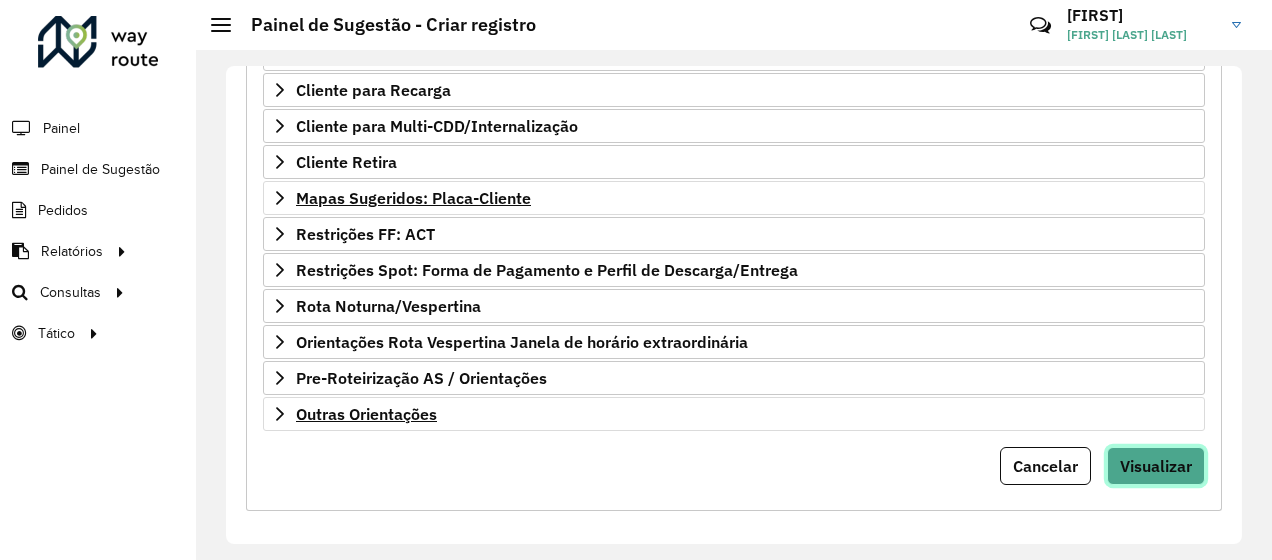 click on "Visualizar" at bounding box center (1156, 466) 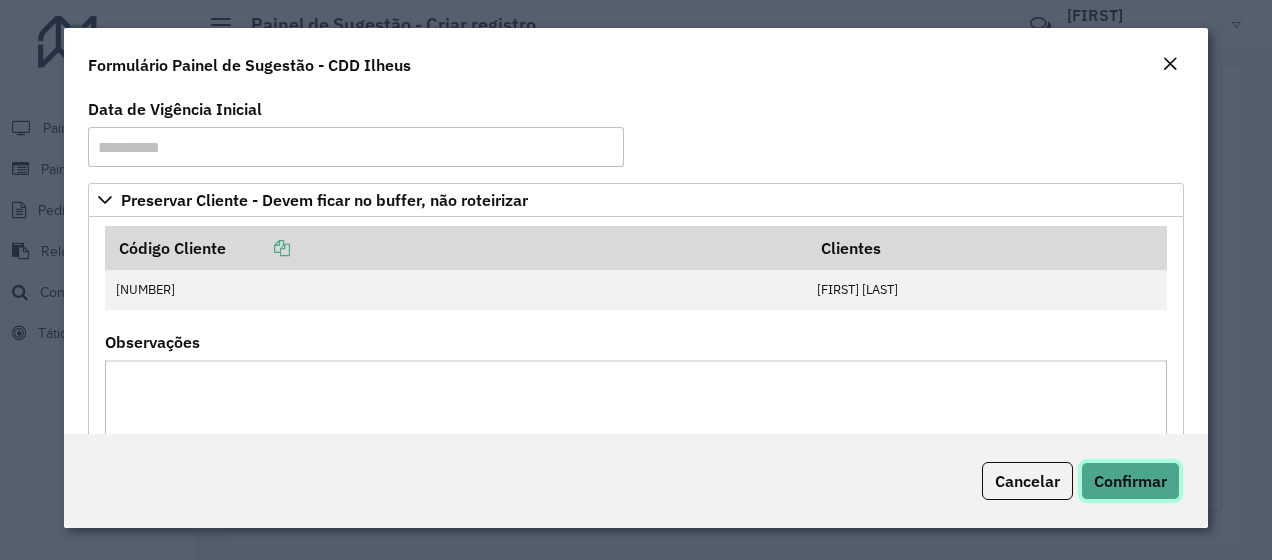 click on "Confirmar" 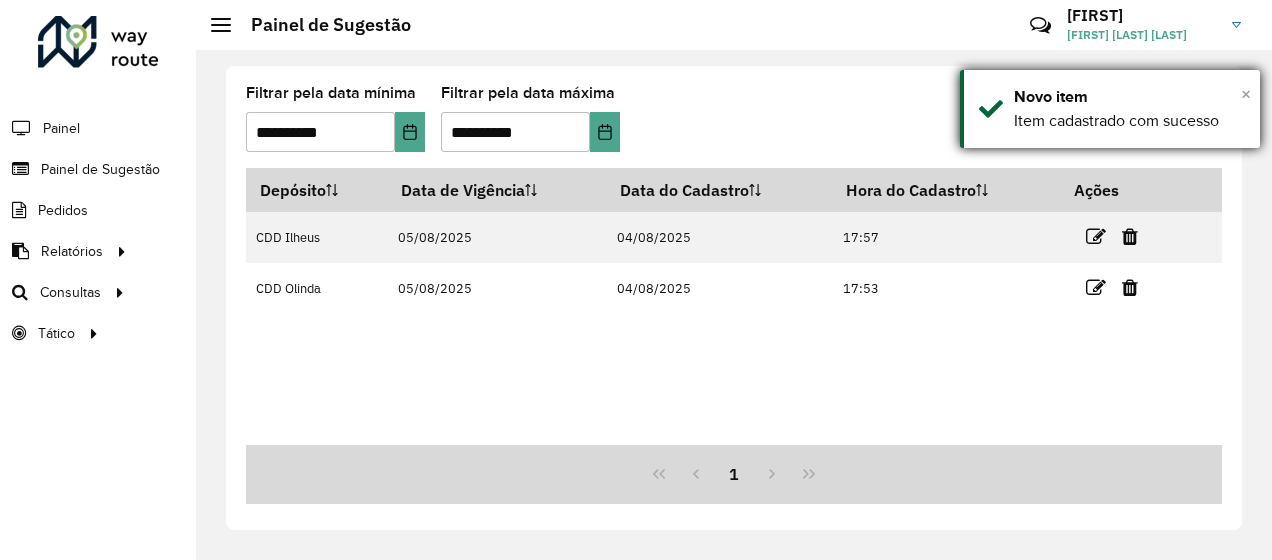 click on "×" at bounding box center [1246, 94] 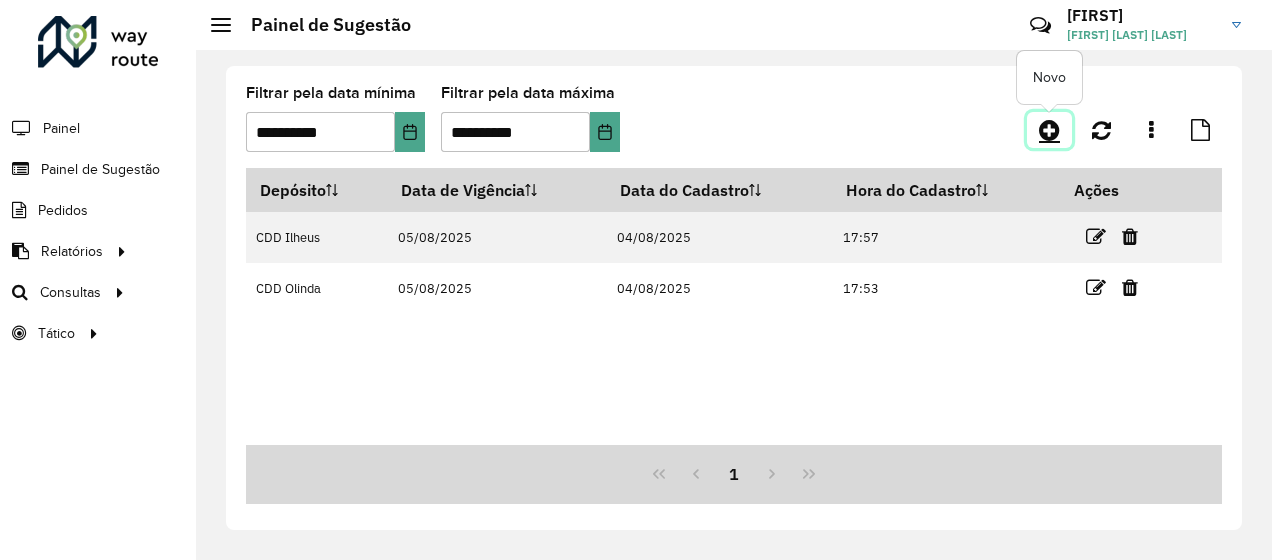 click 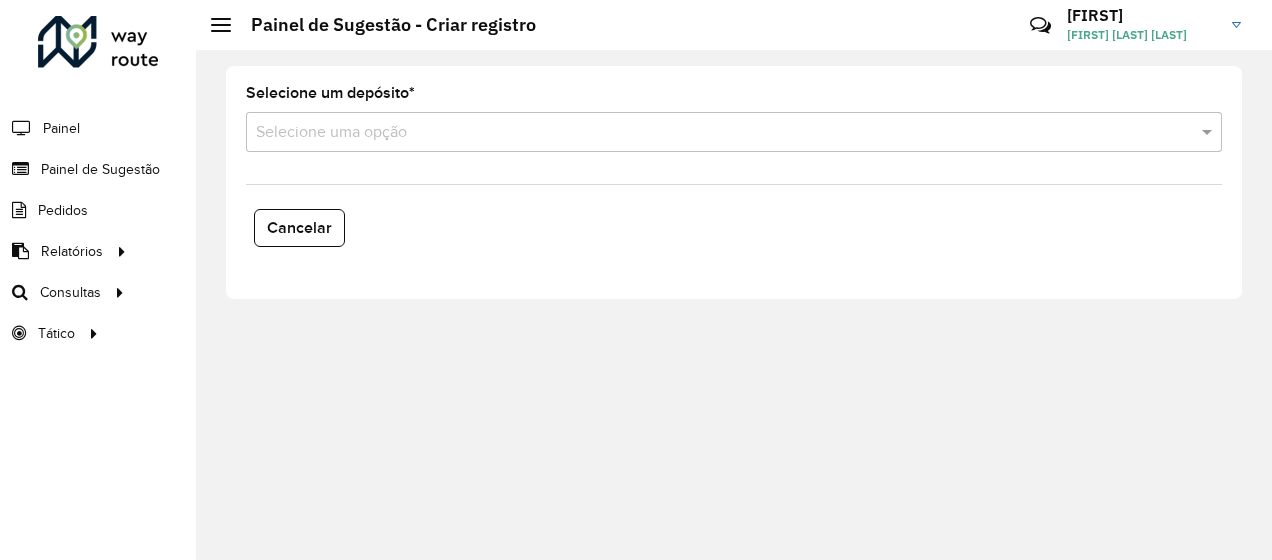 click at bounding box center [714, 133] 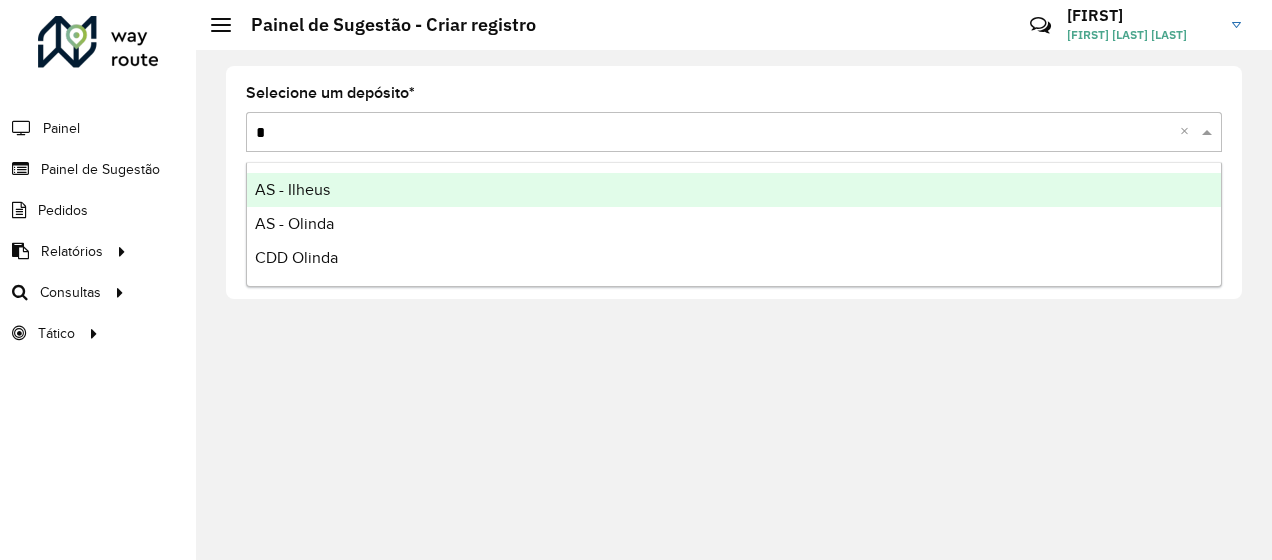 type on "**" 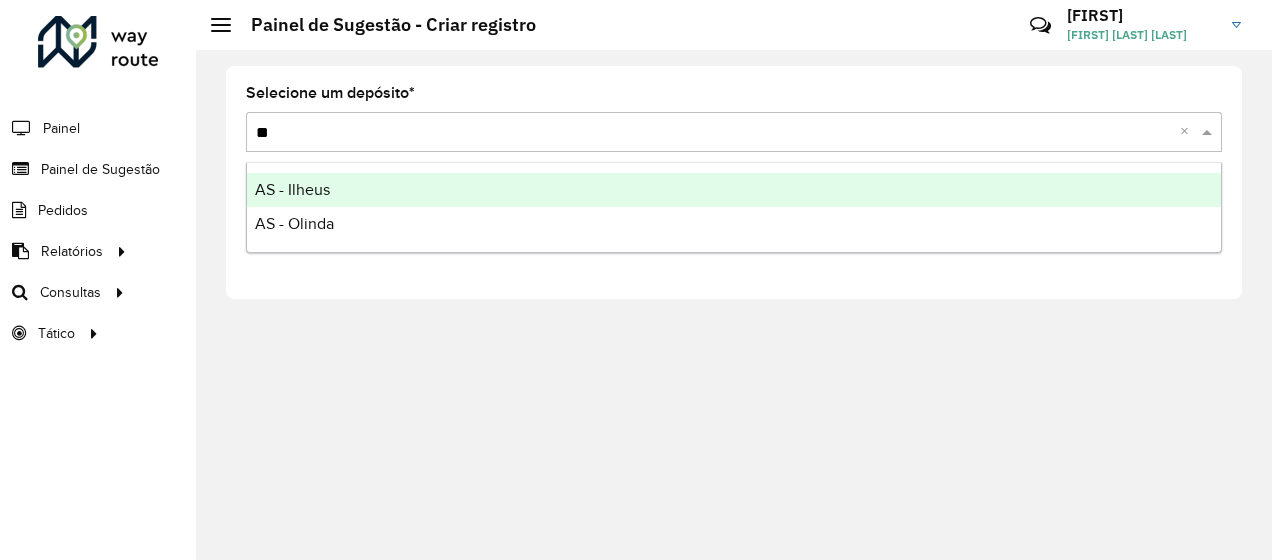 type 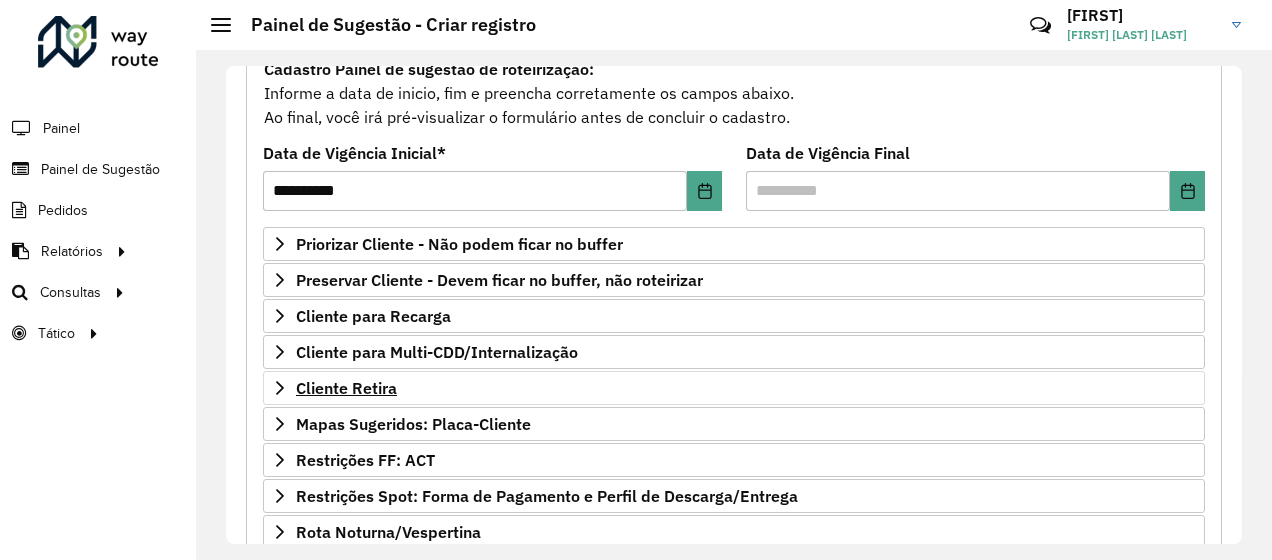 scroll, scrollTop: 300, scrollLeft: 0, axis: vertical 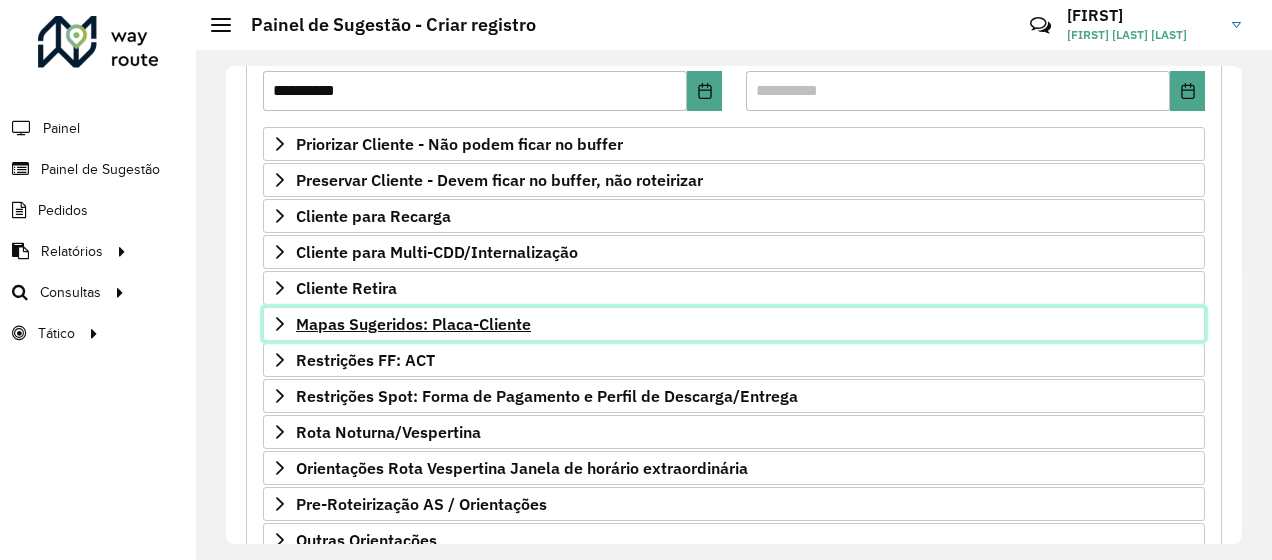 click on "Mapas Sugeridos: Placa-Cliente" at bounding box center [413, 324] 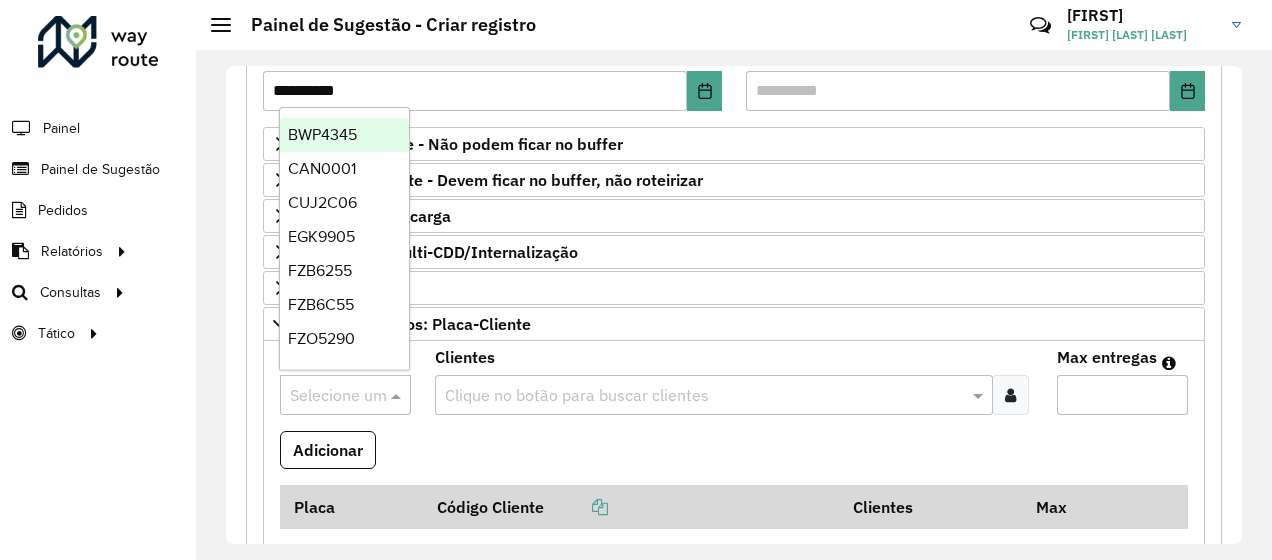 click at bounding box center [325, 396] 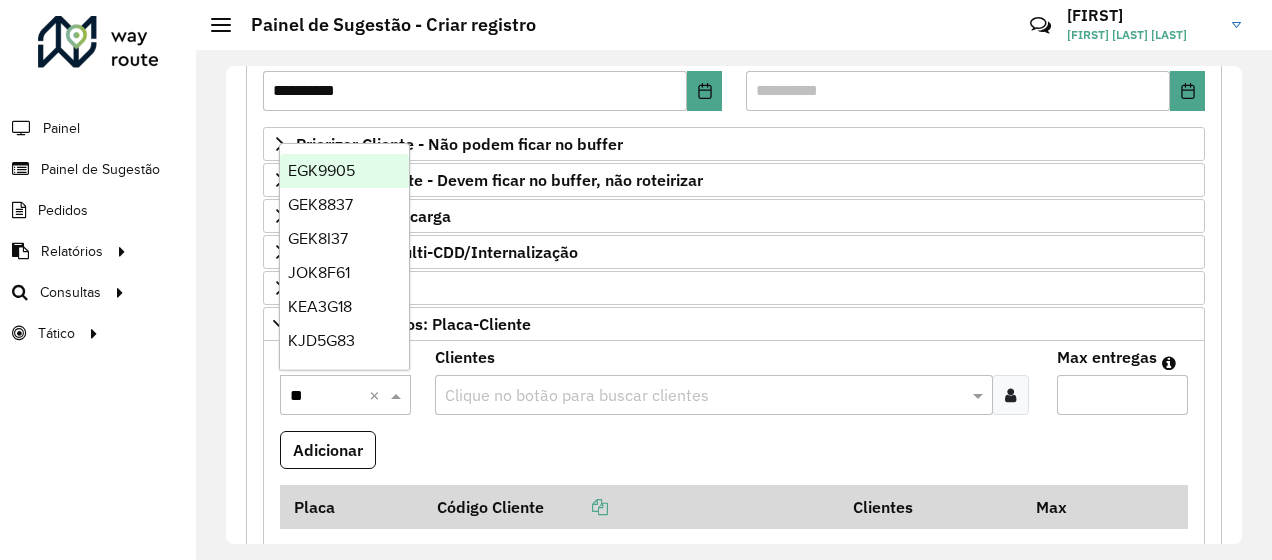 type on "***" 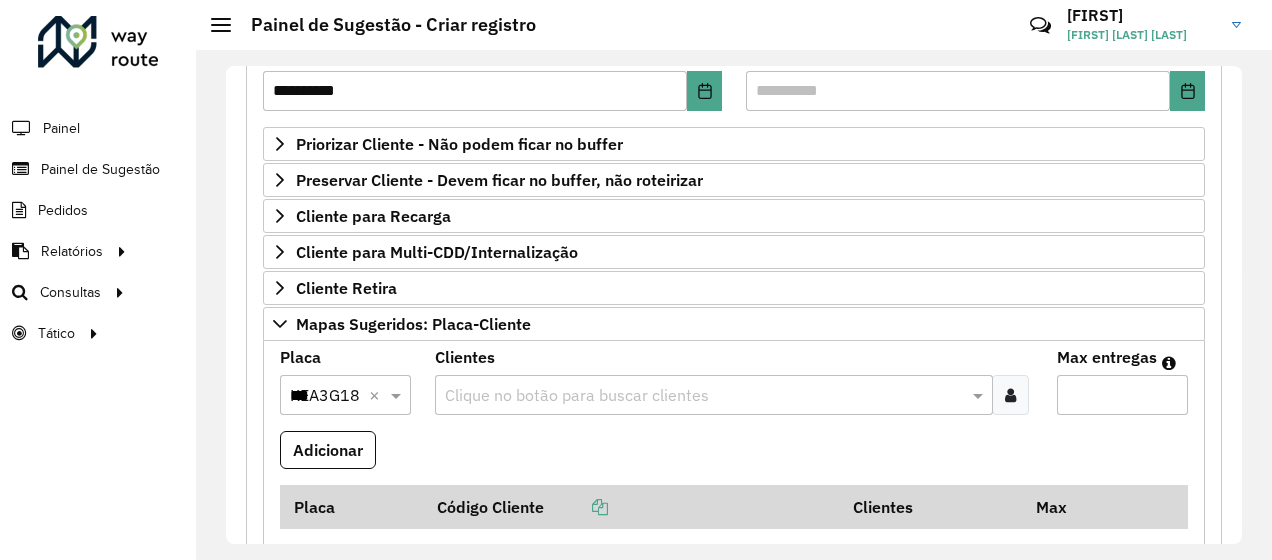 type 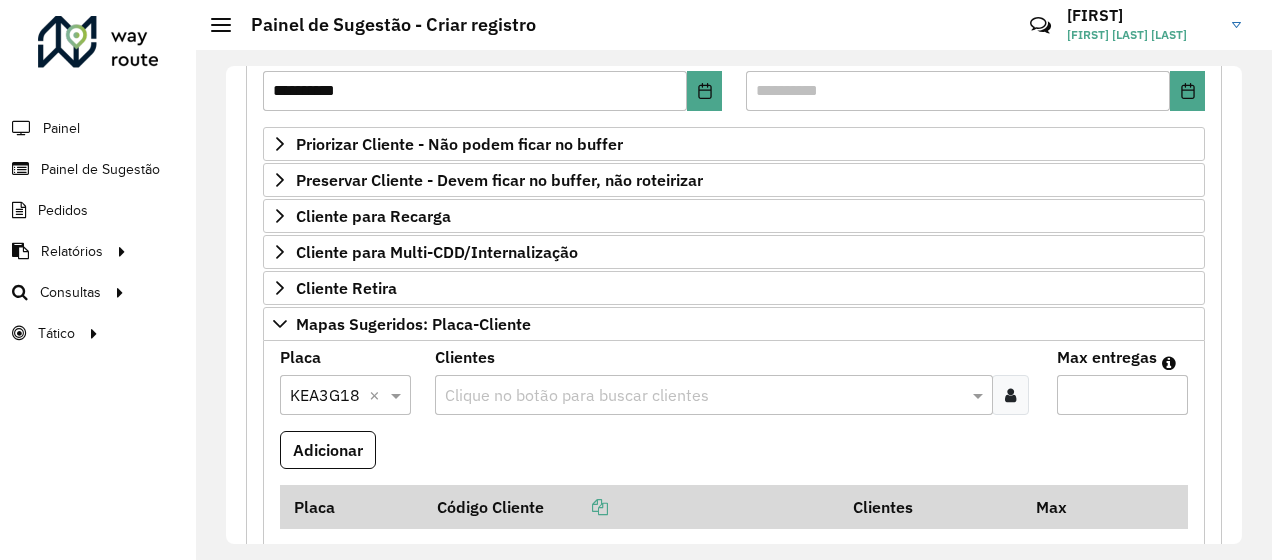 click at bounding box center [703, 396] 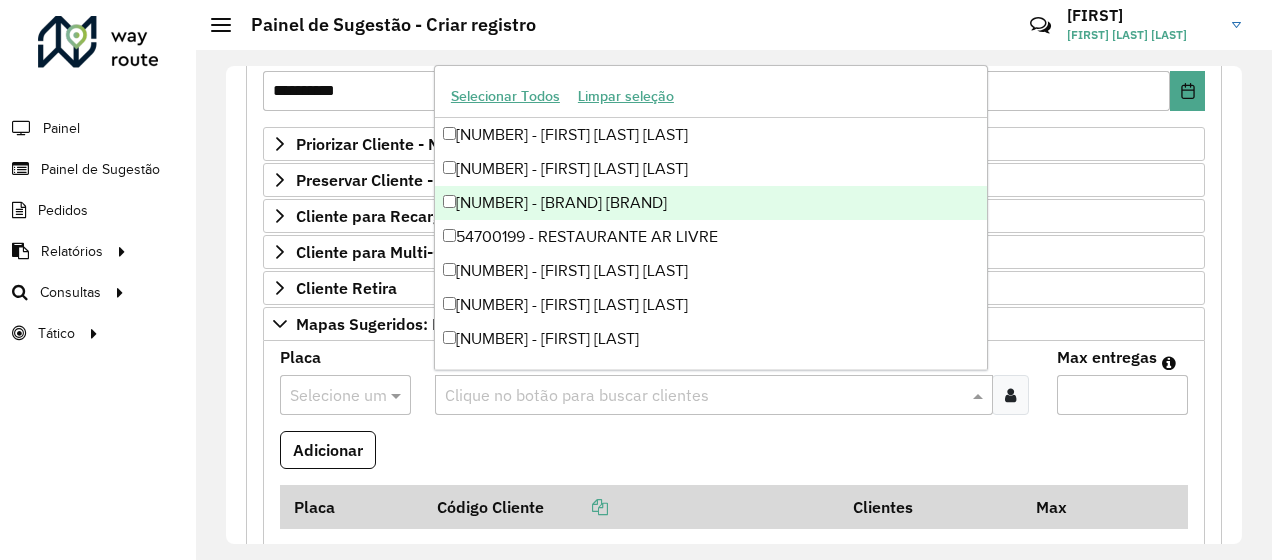 click at bounding box center [703, 396] 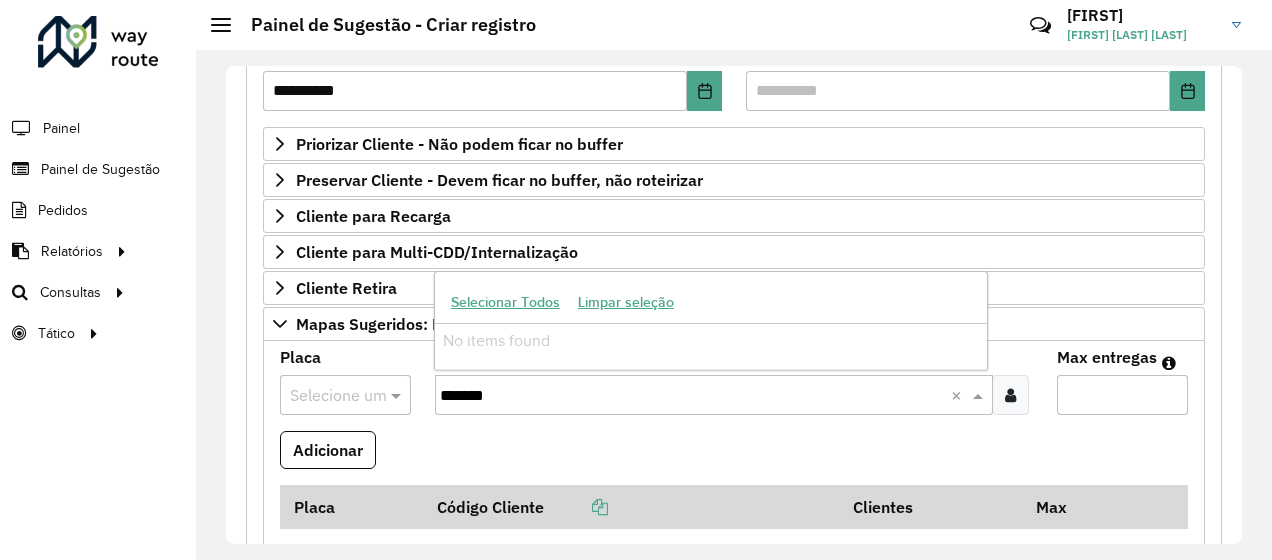 type on "*******" 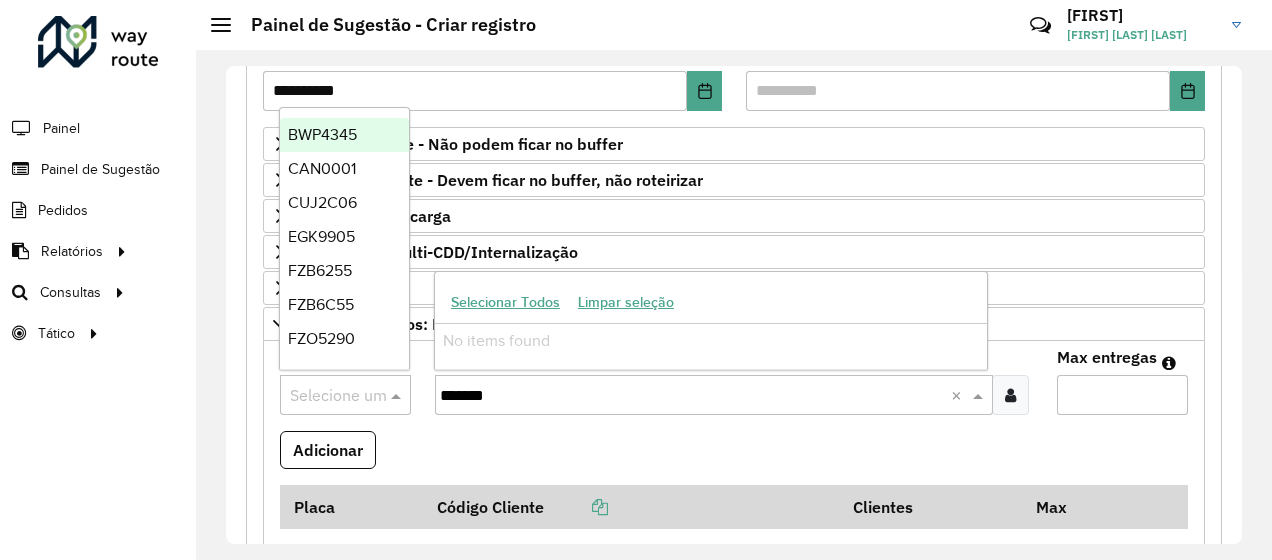 click at bounding box center [325, 396] 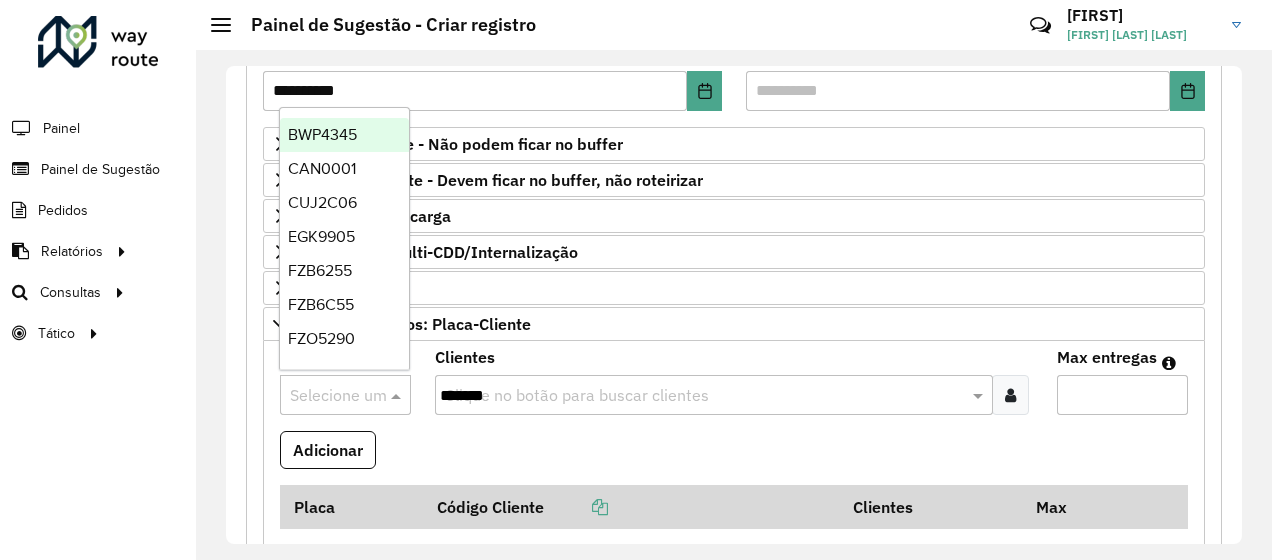 paste on "*******" 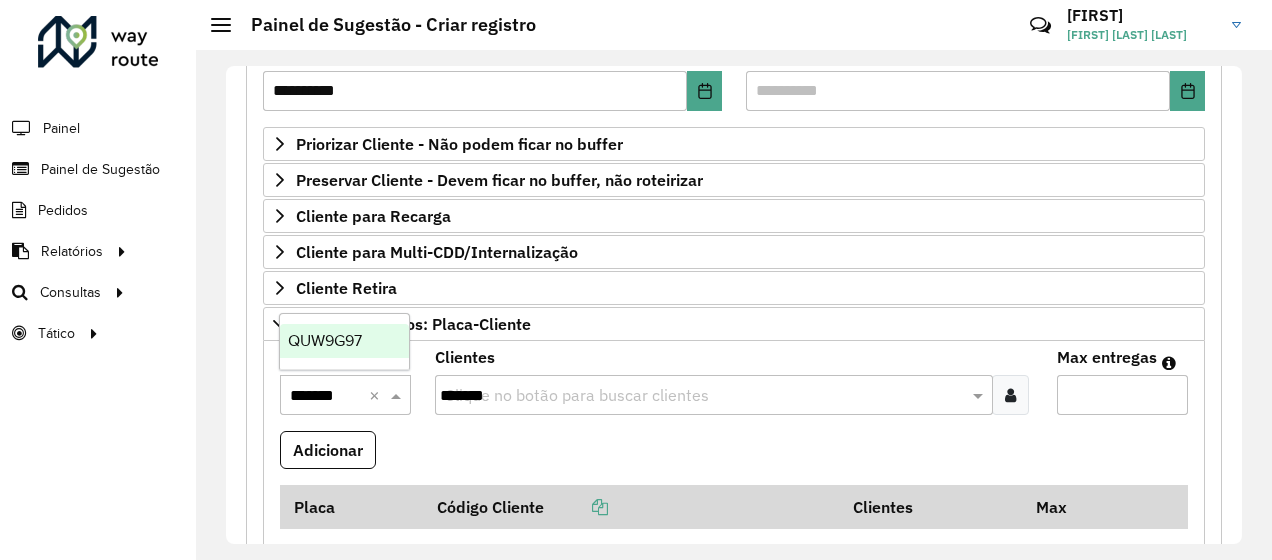 scroll, scrollTop: 0, scrollLeft: 6, axis: horizontal 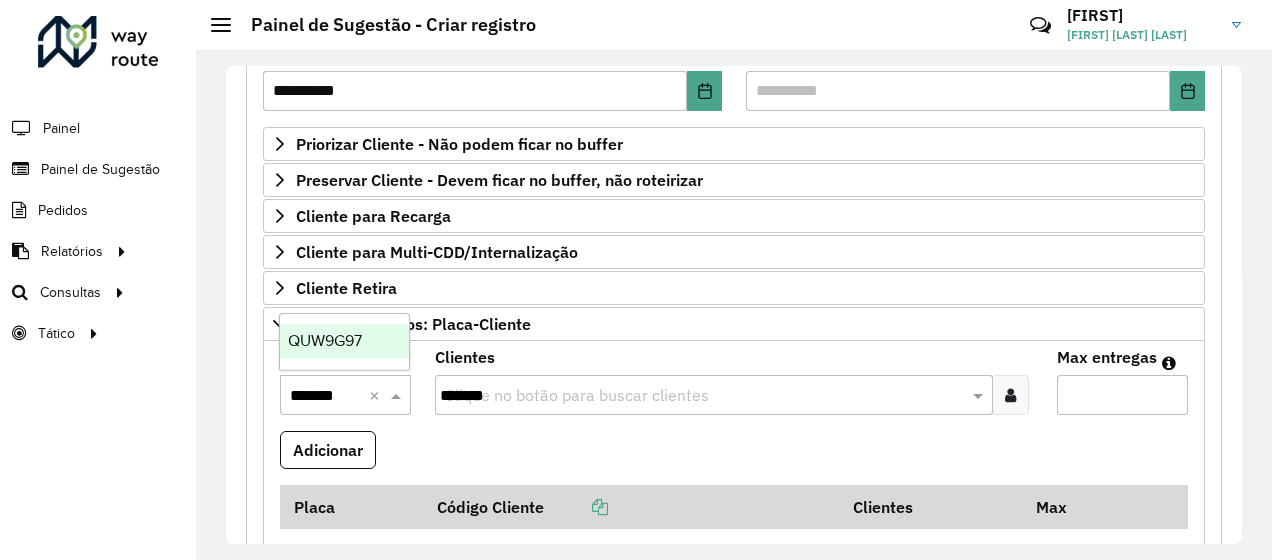 click on "QUW9G97" at bounding box center [325, 340] 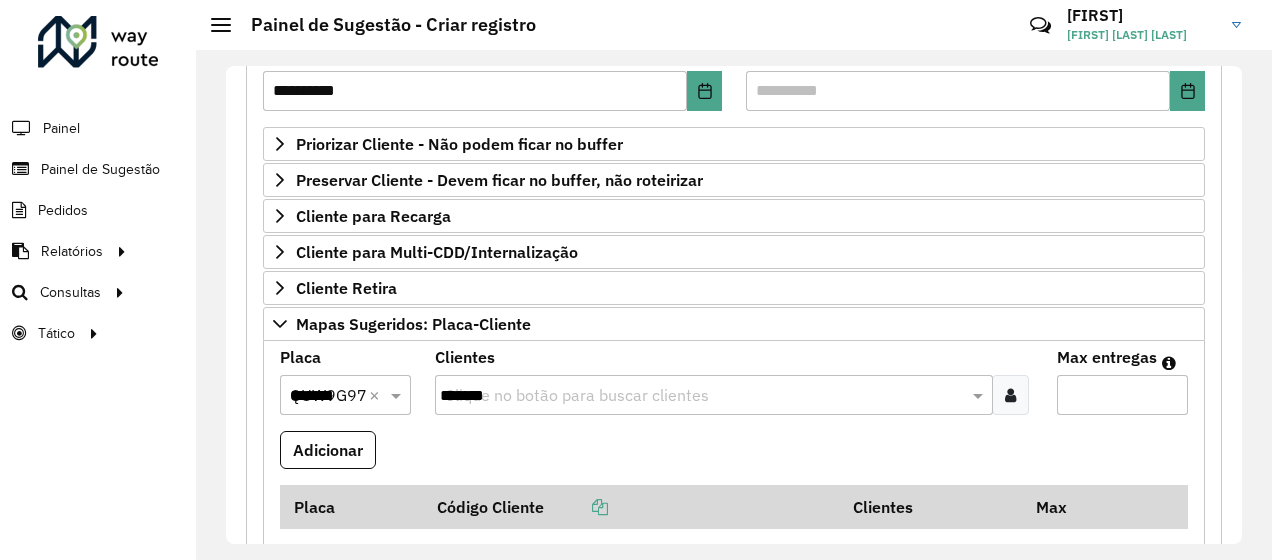 scroll, scrollTop: 0, scrollLeft: 0, axis: both 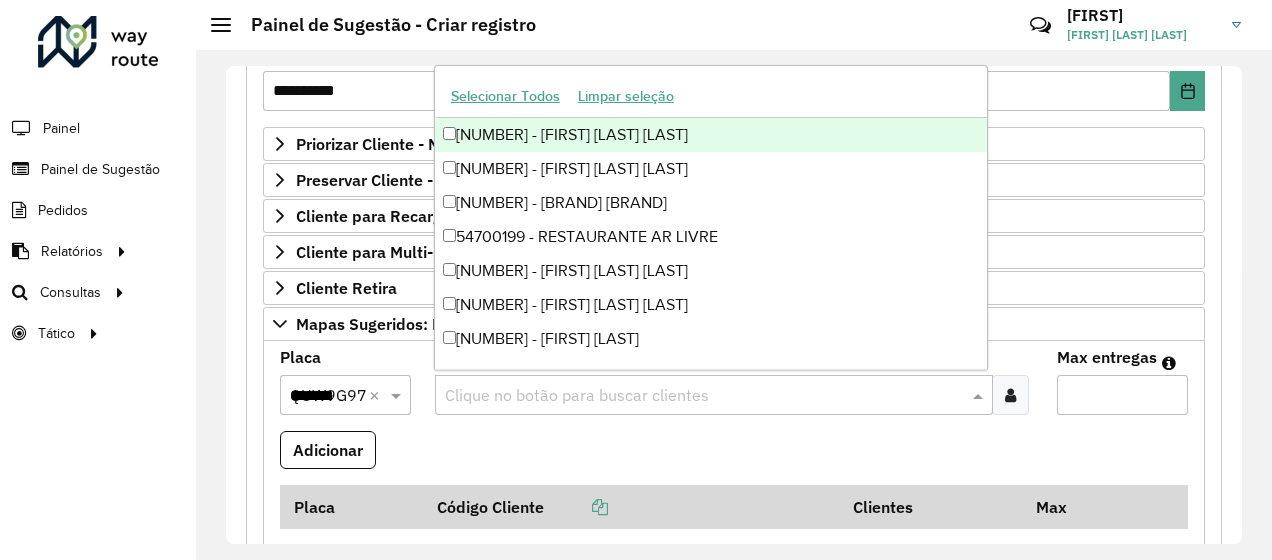 paste on "*****" 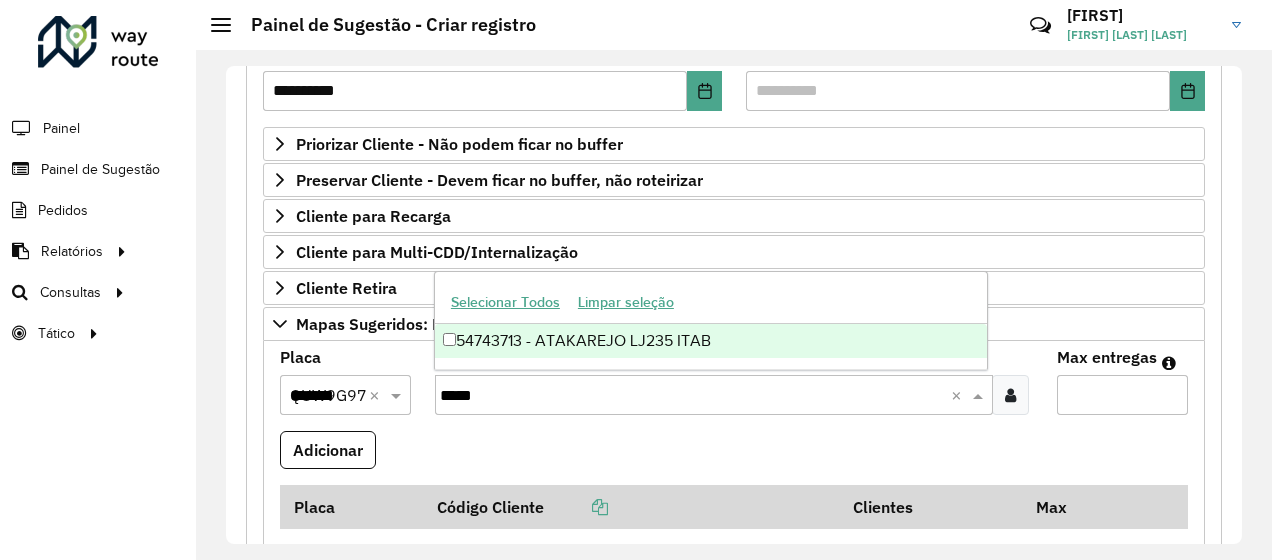 type on "*****" 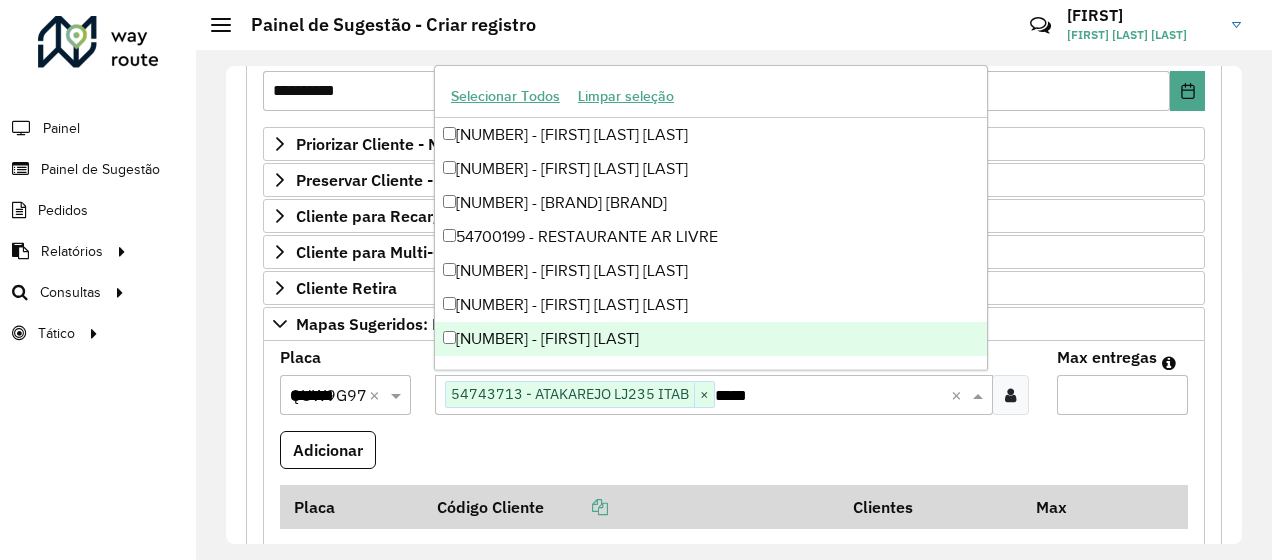 type on "*" 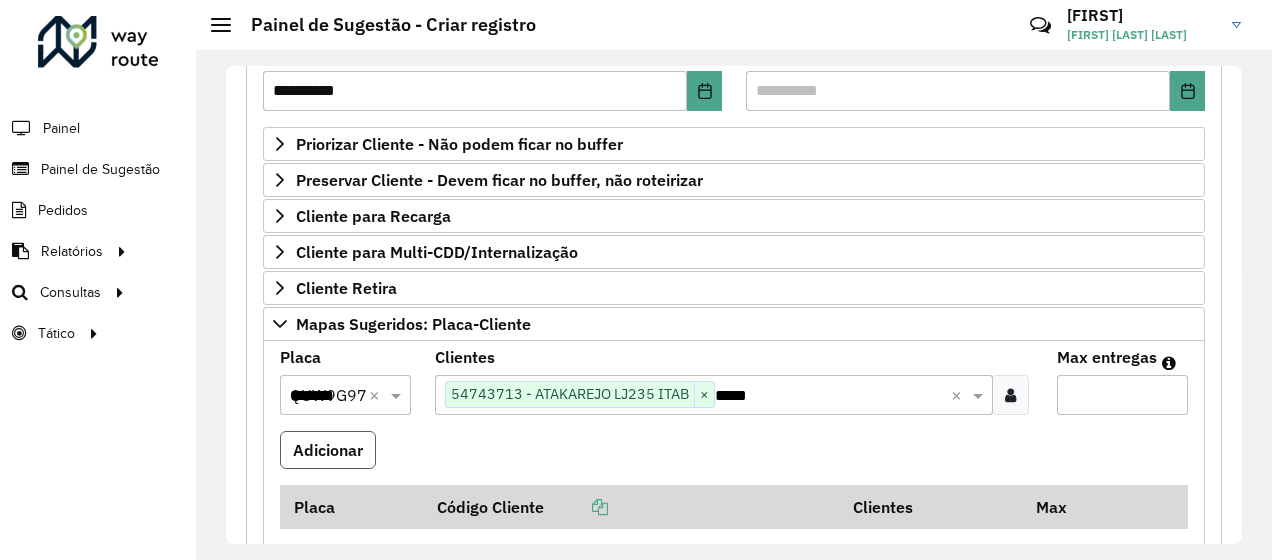 click on "Adicionar" at bounding box center (328, 450) 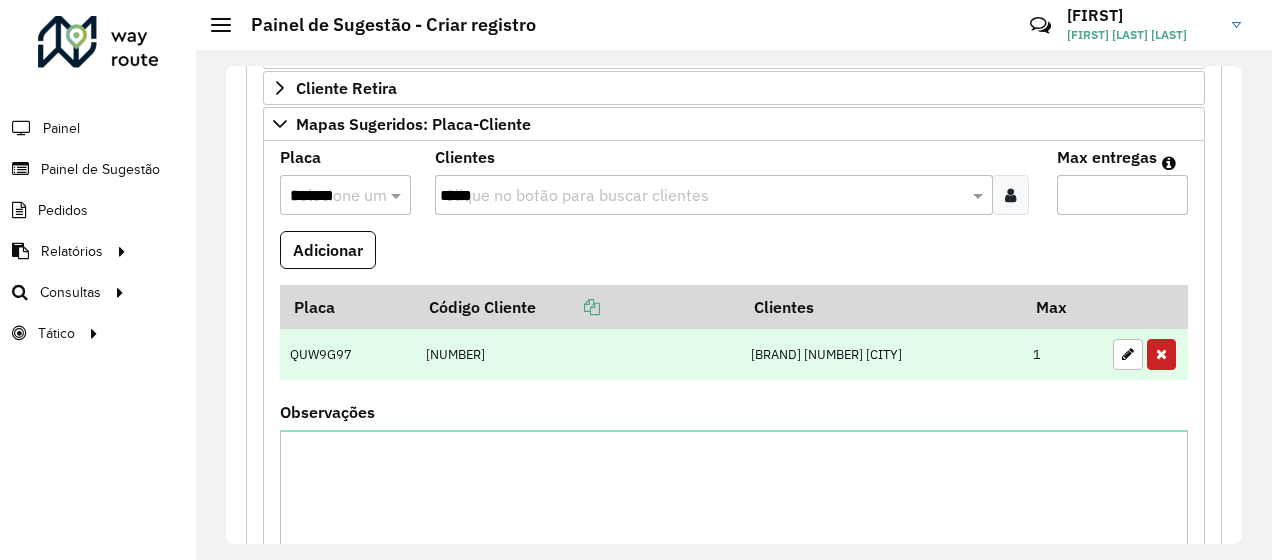 scroll, scrollTop: 400, scrollLeft: 0, axis: vertical 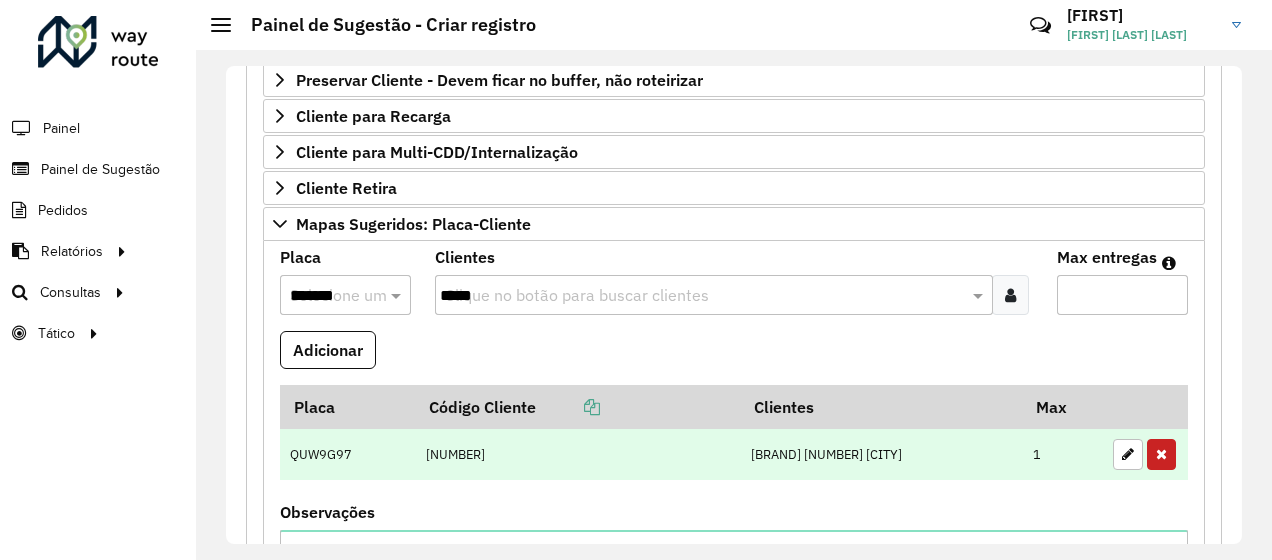 type 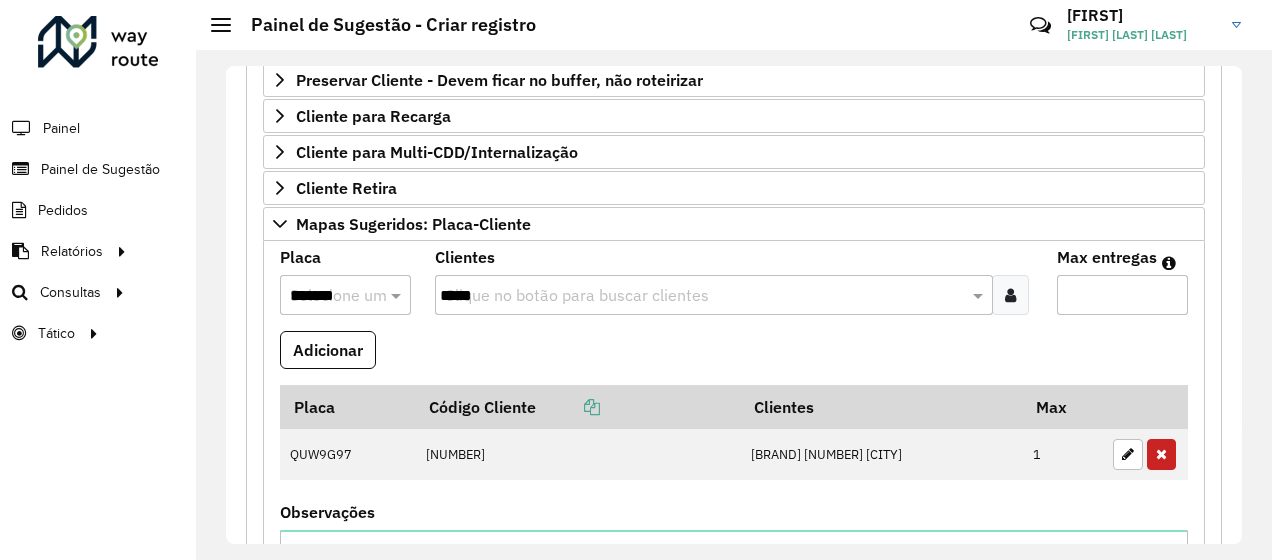 click on "*****" at bounding box center [703, 296] 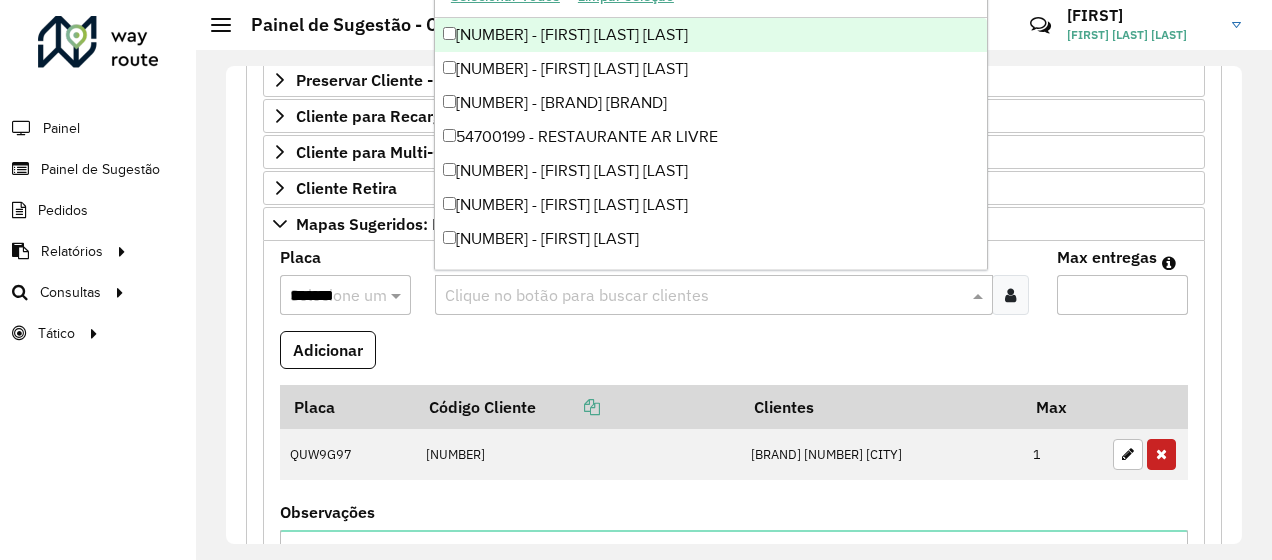 paste on "*****" 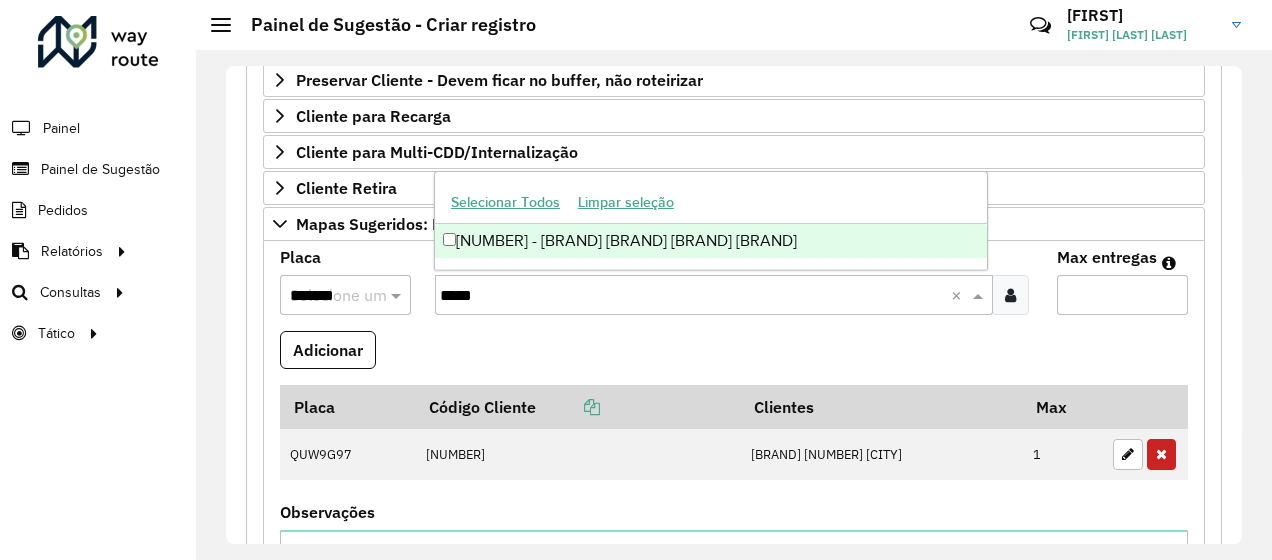 type on "*****" 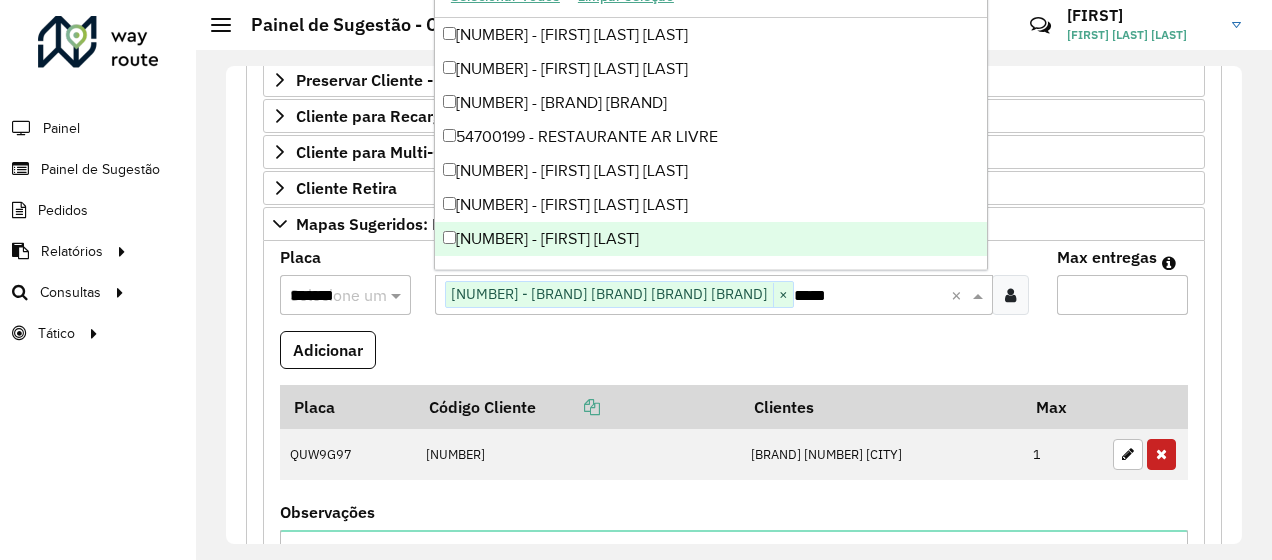 click on "*******" at bounding box center [325, 296] 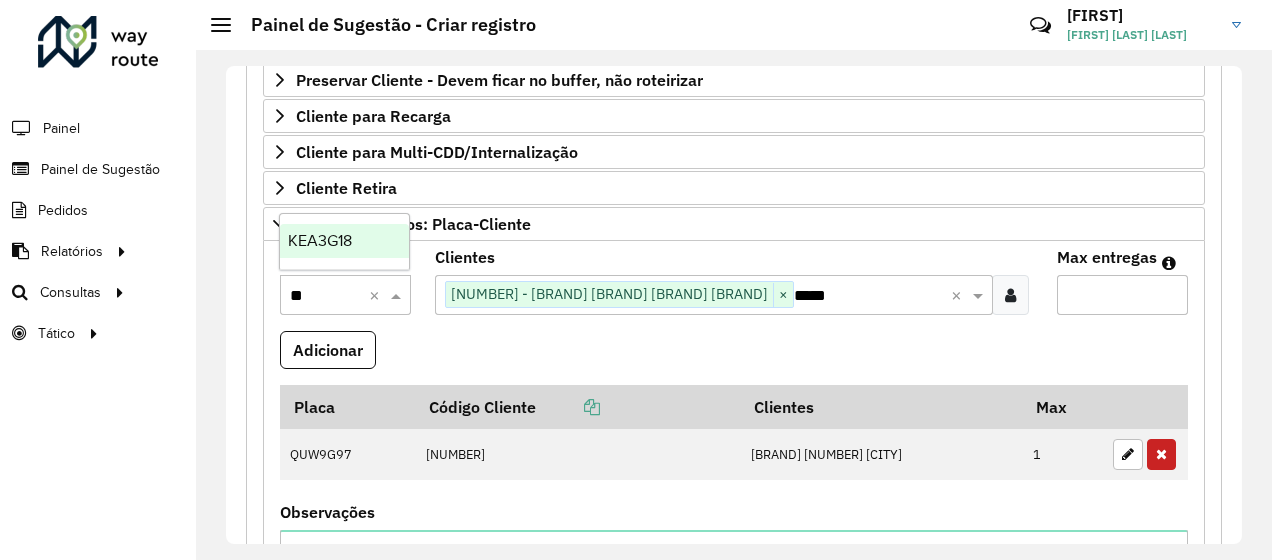 type on "***" 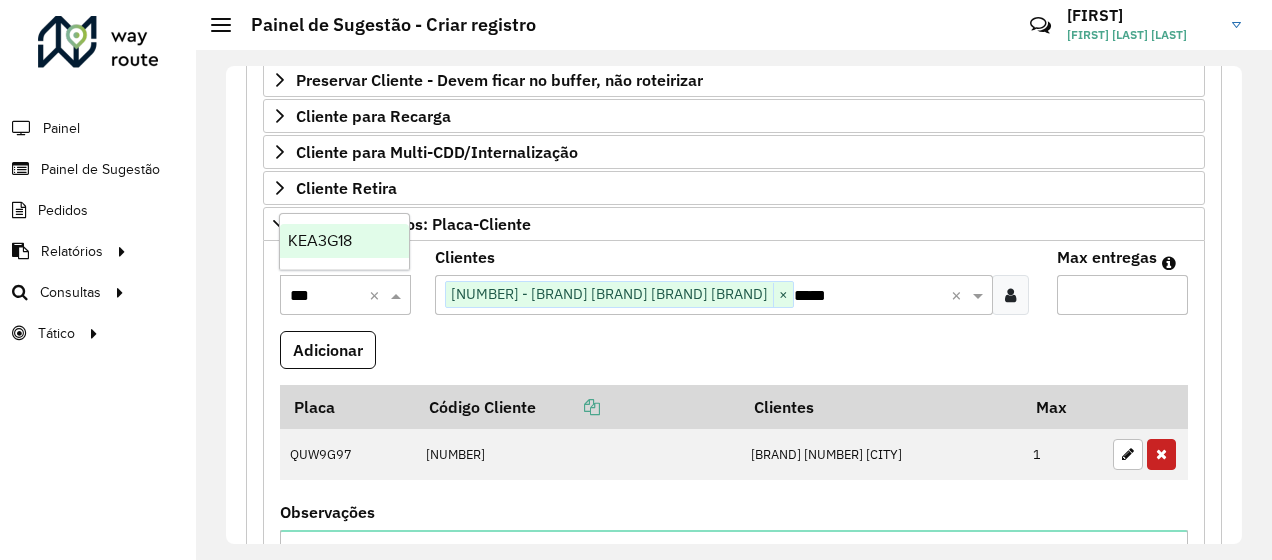 click on "KEA3G18" at bounding box center [320, 240] 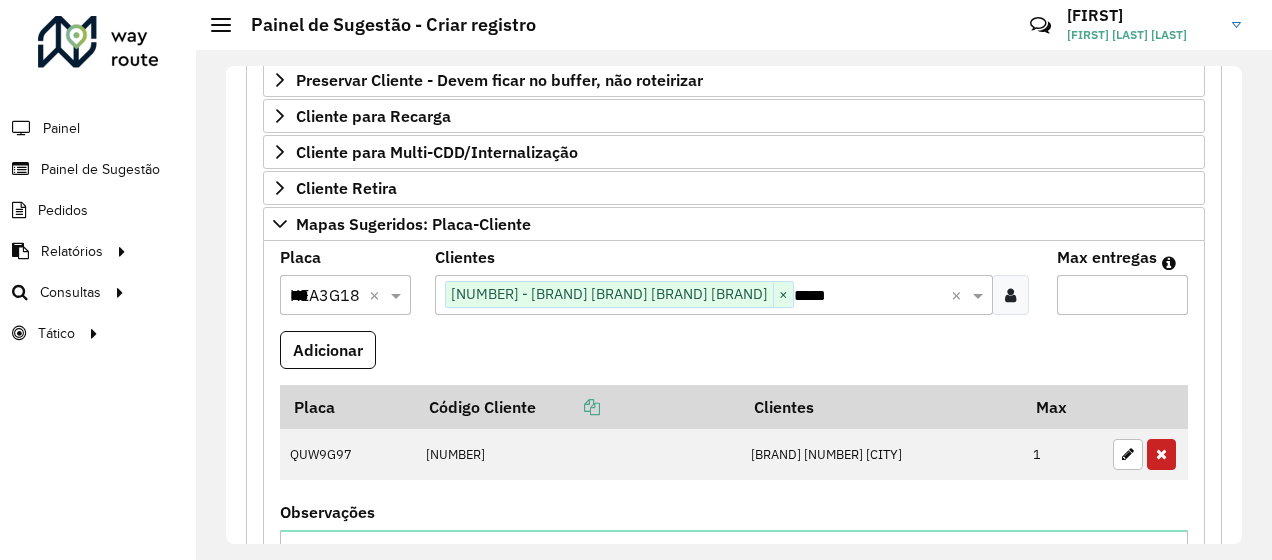 type on "*" 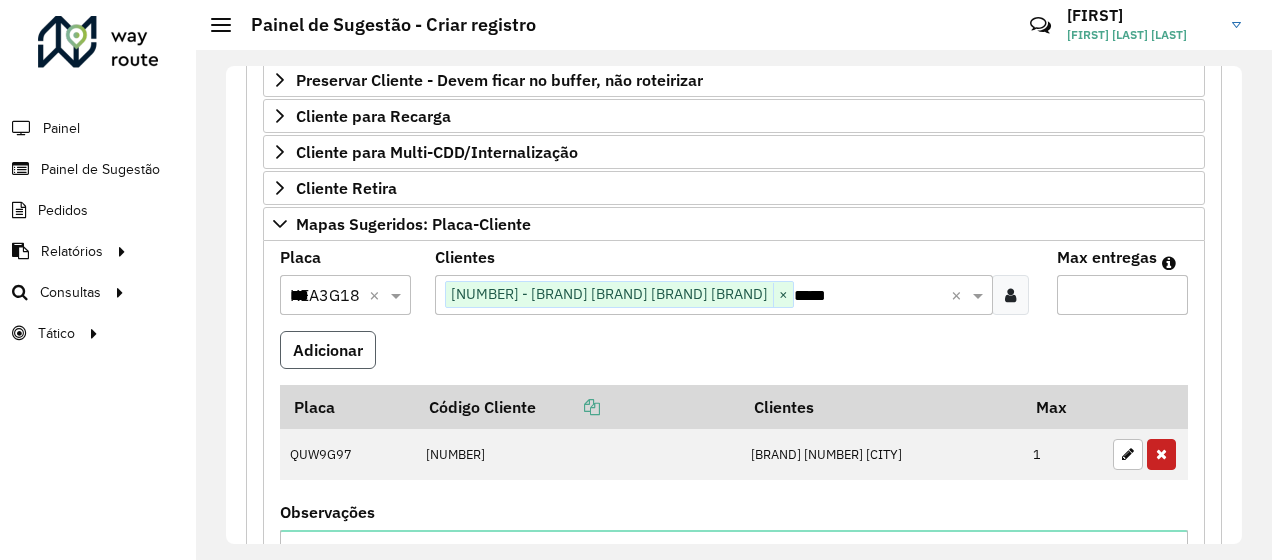 click on "Adicionar" at bounding box center (328, 350) 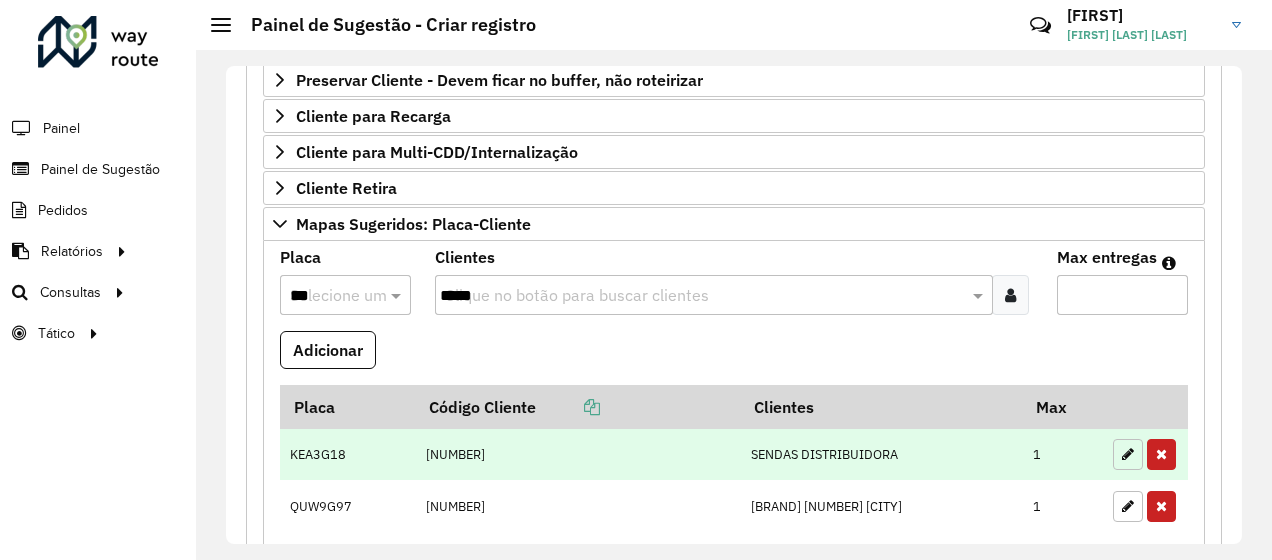 click at bounding box center (1128, 454) 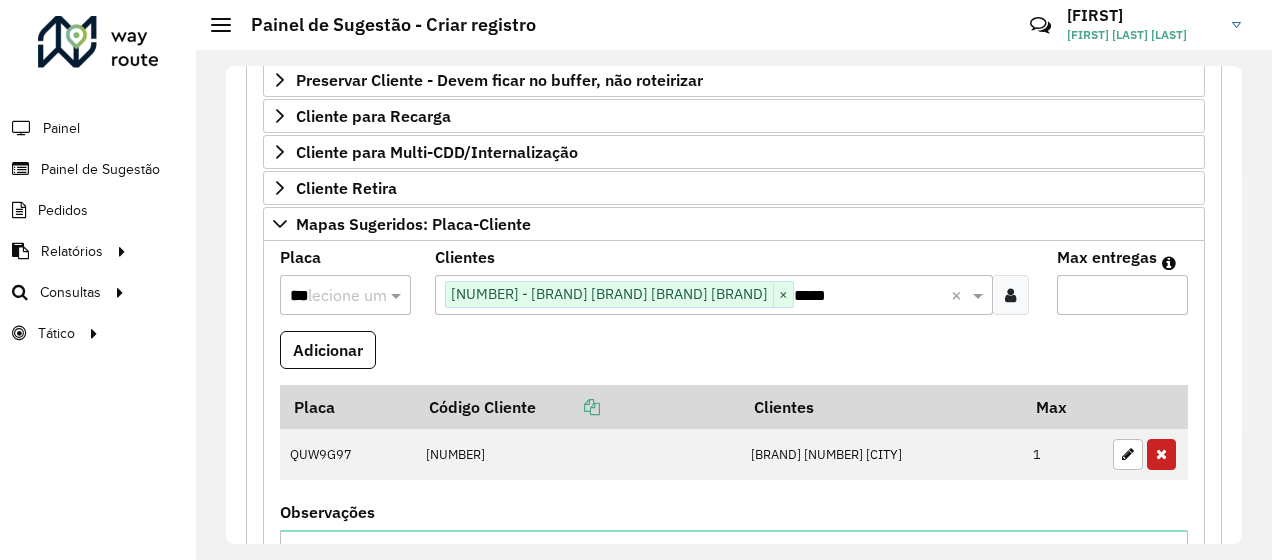 click on "***" at bounding box center (325, 296) 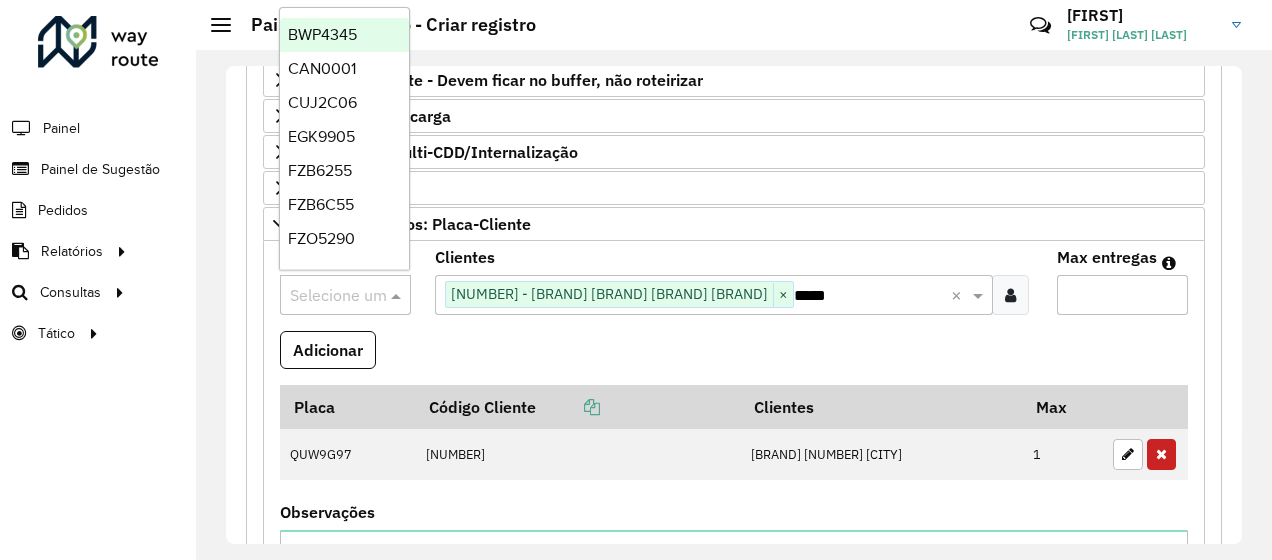 paste on "*******" 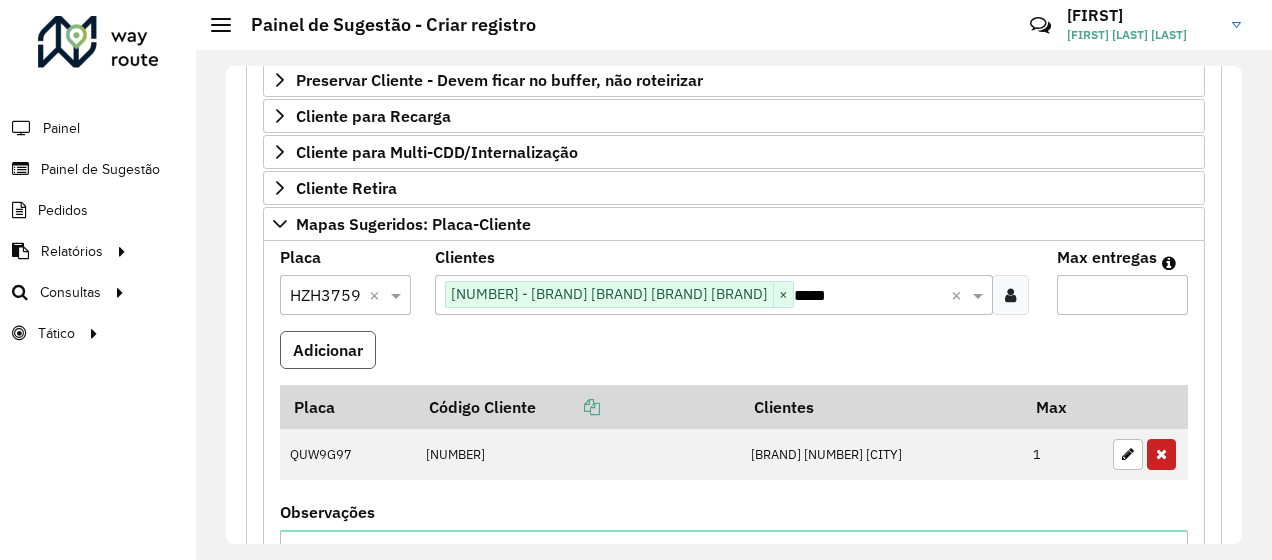click on "Adicionar" at bounding box center [328, 350] 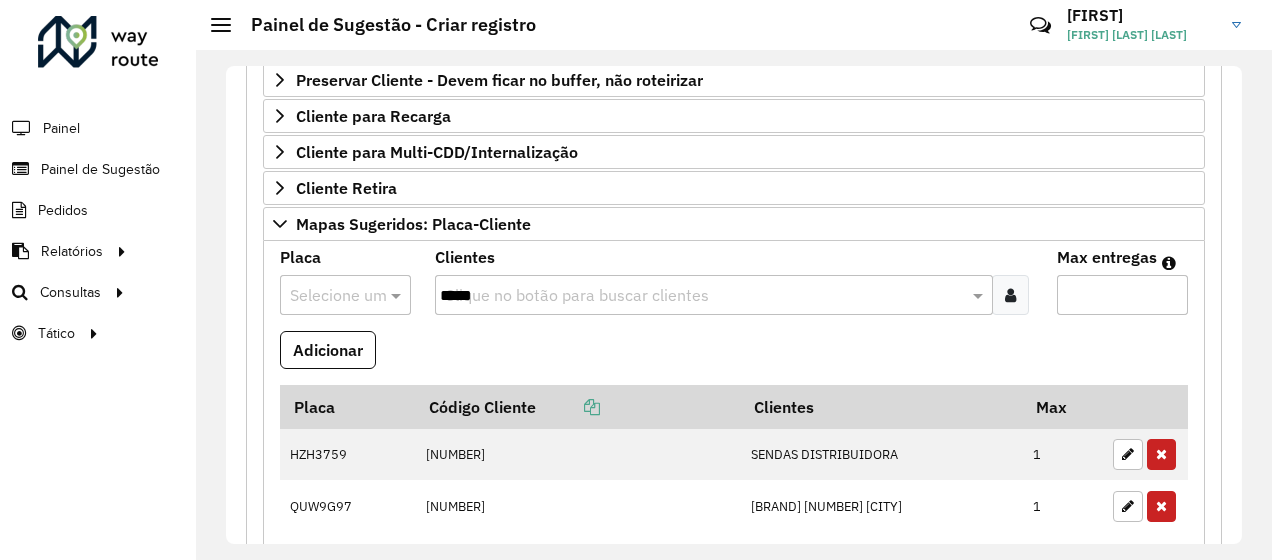 click at bounding box center (325, 296) 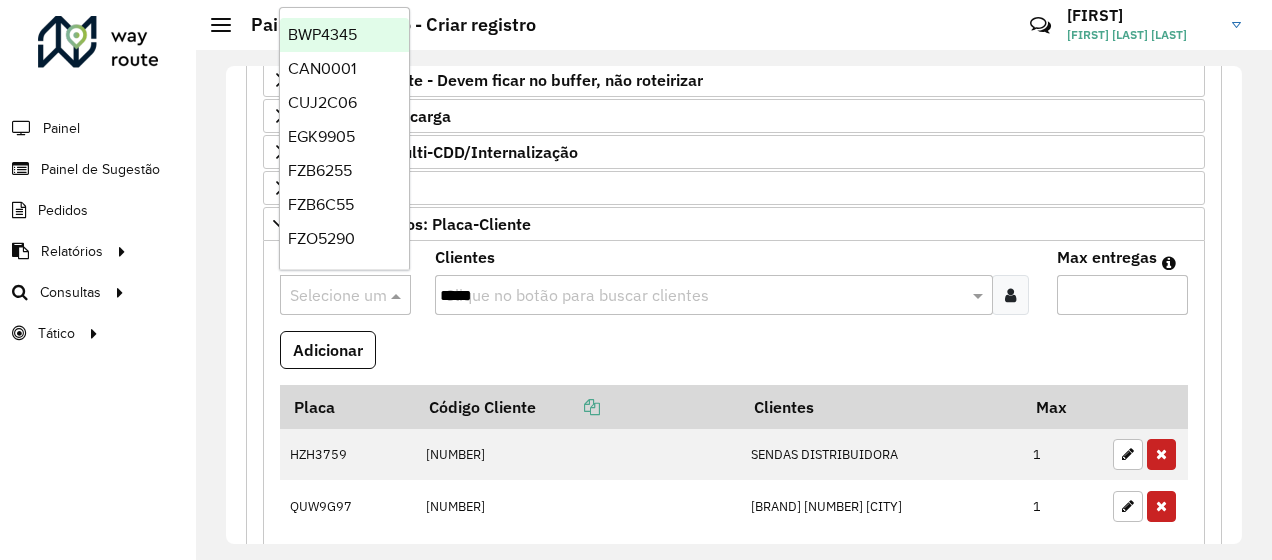 paste on "*******" 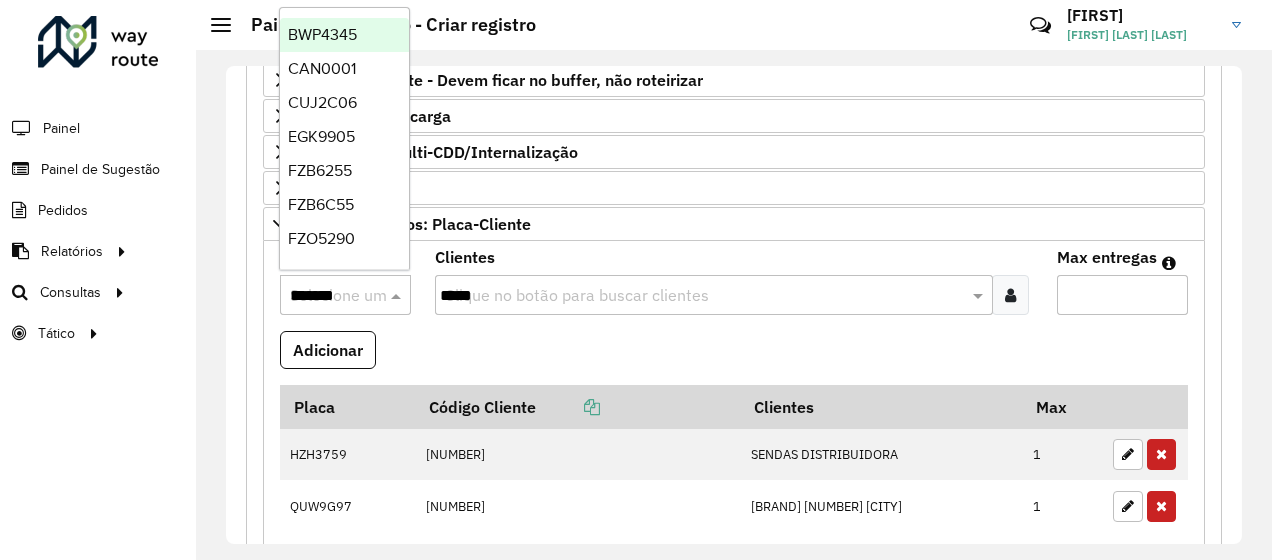 scroll, scrollTop: 0, scrollLeft: 4, axis: horizontal 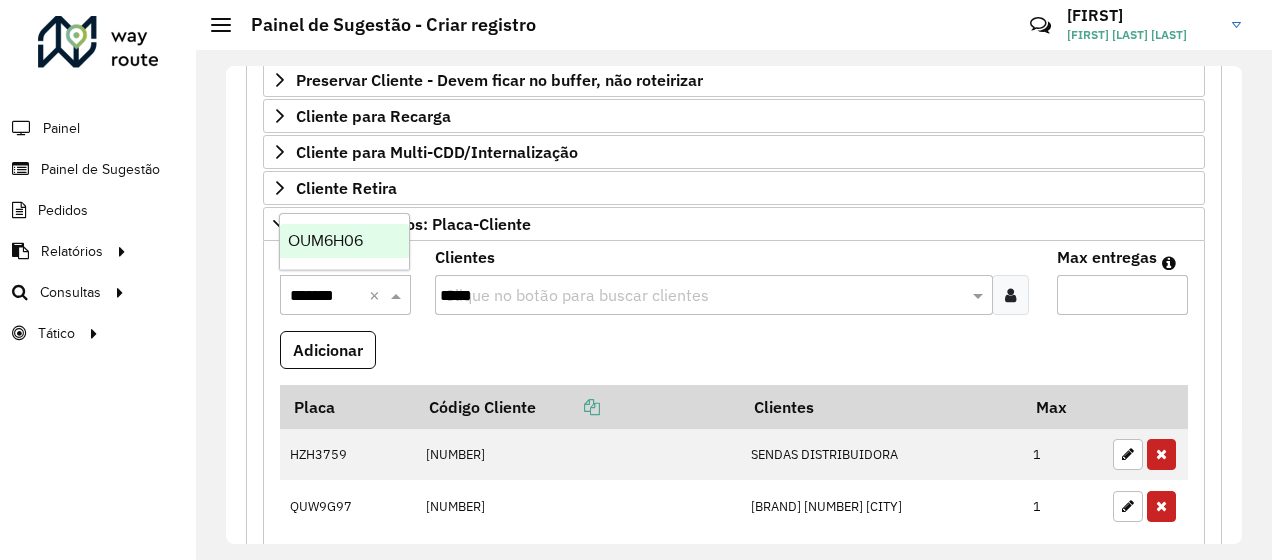 type 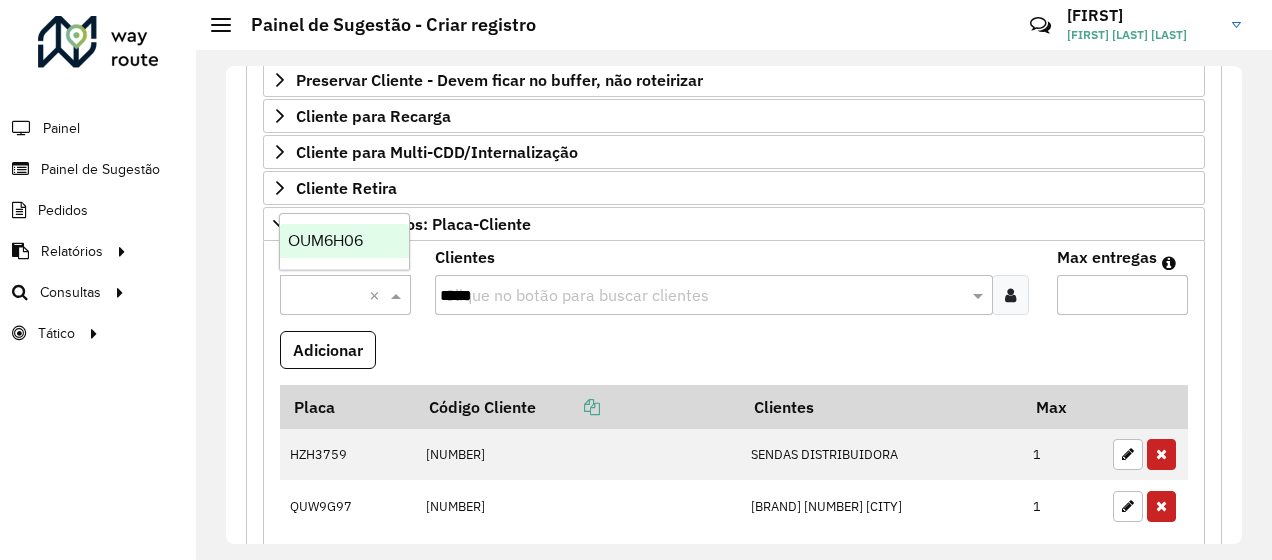 scroll, scrollTop: 0, scrollLeft: 0, axis: both 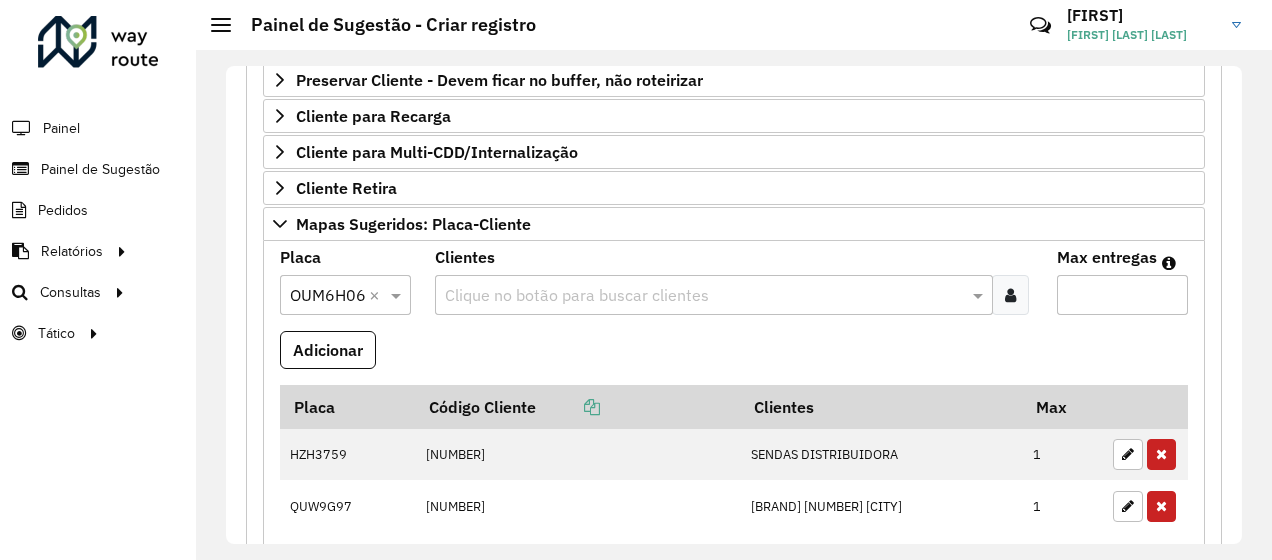 paste on "*******" 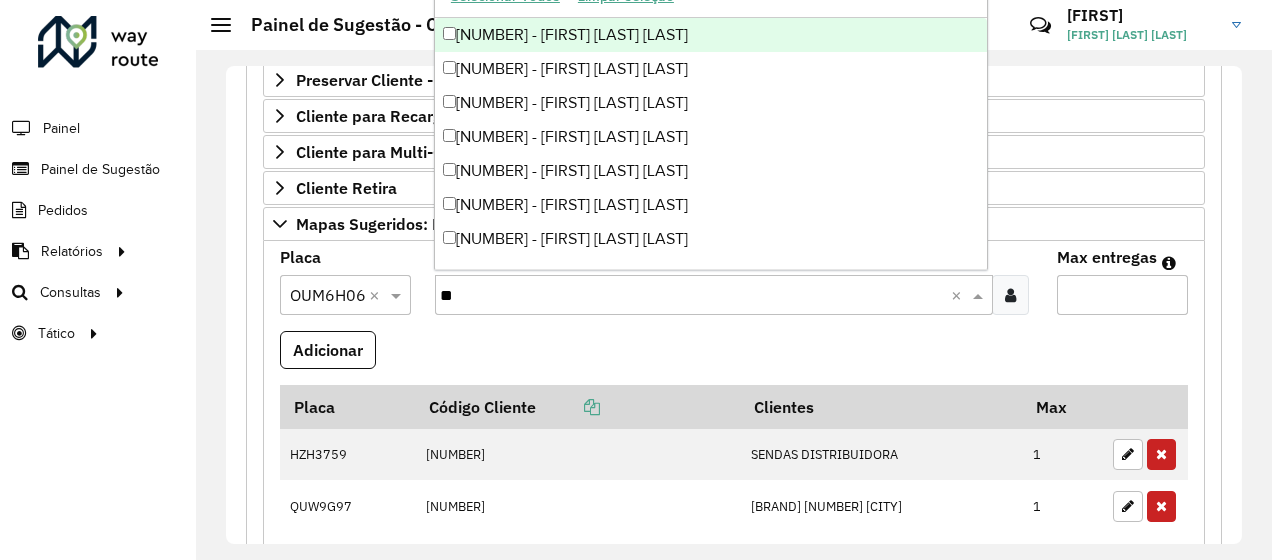 type on "*" 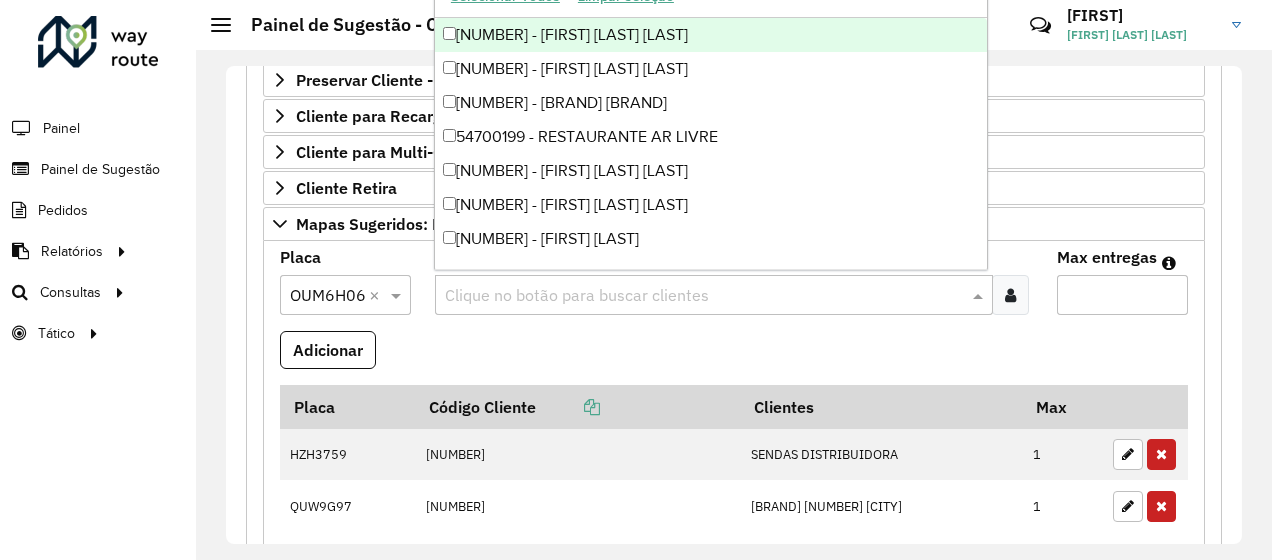 paste on "*****" 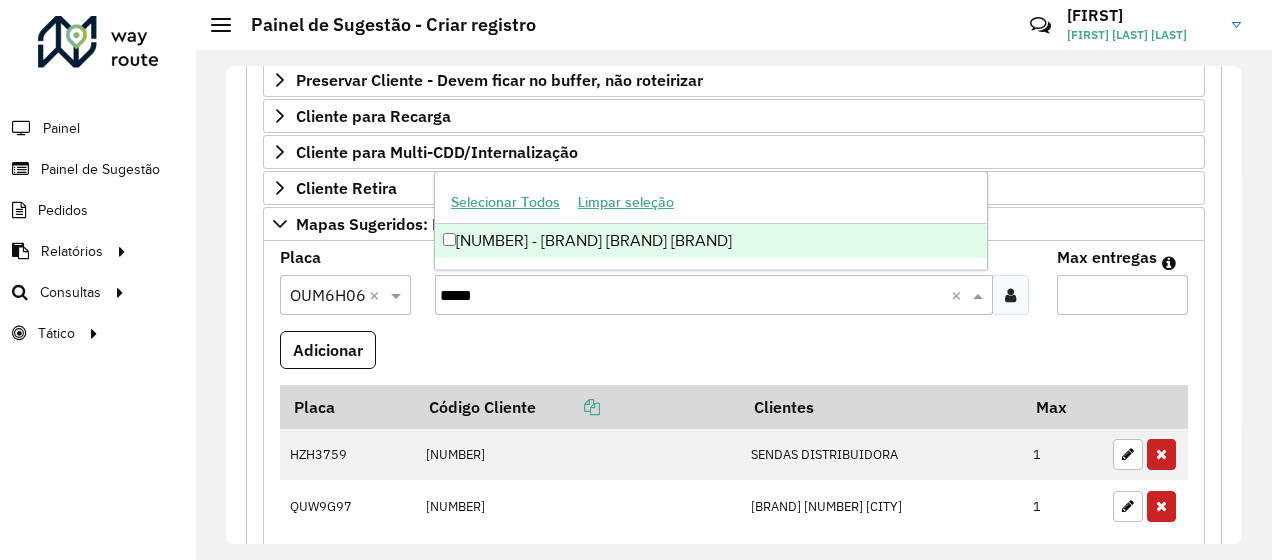 type on "*****" 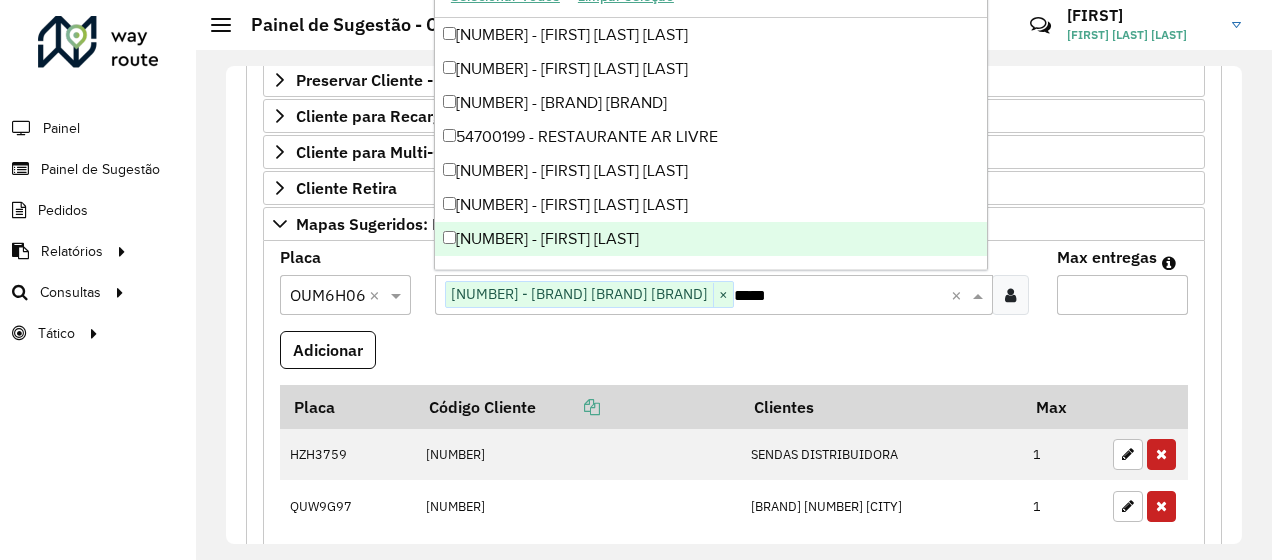 type on "*" 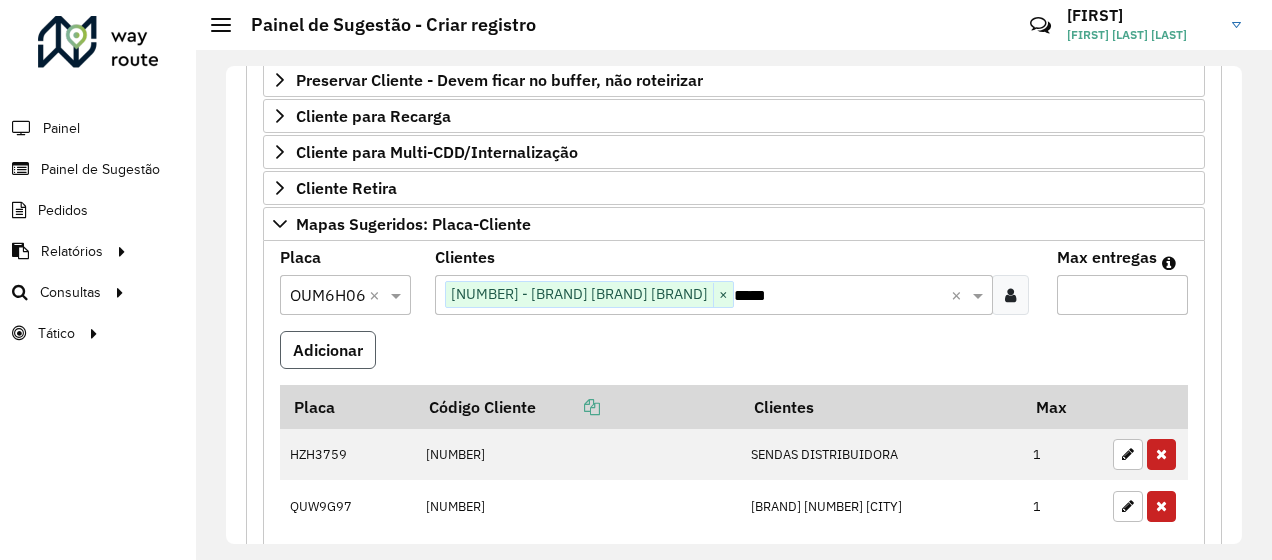 click on "Adicionar" at bounding box center [328, 350] 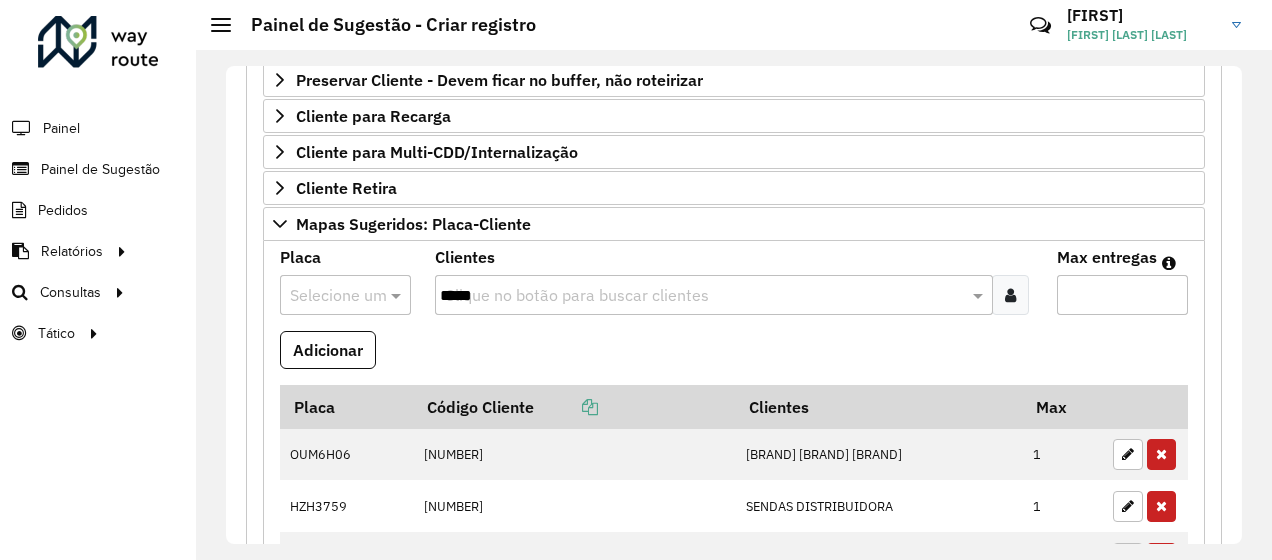 scroll, scrollTop: 600, scrollLeft: 0, axis: vertical 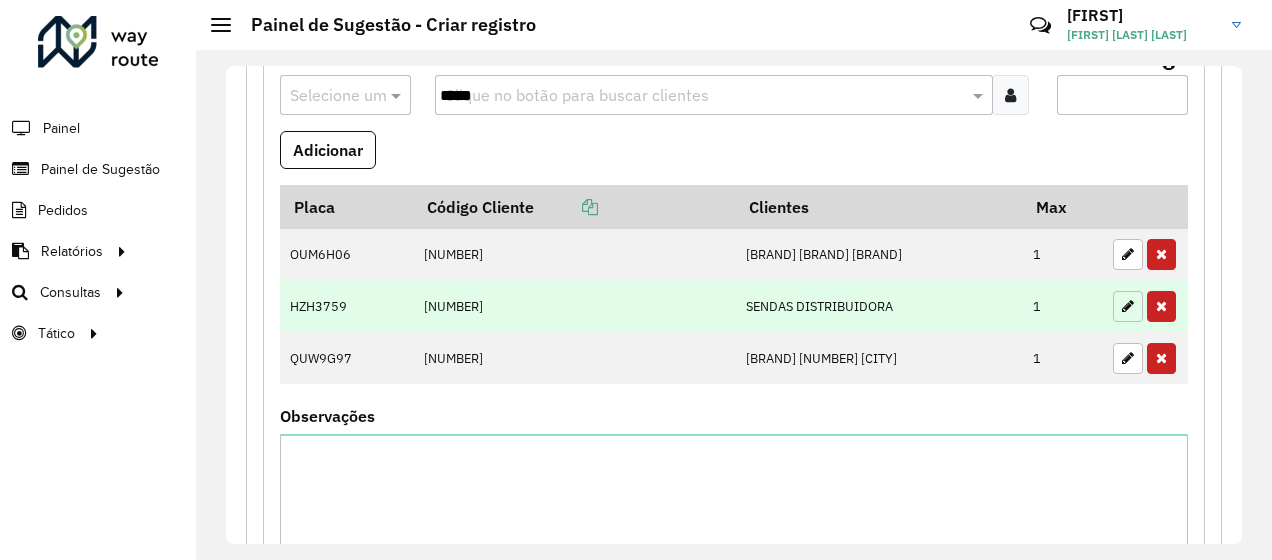 click at bounding box center [1128, 306] 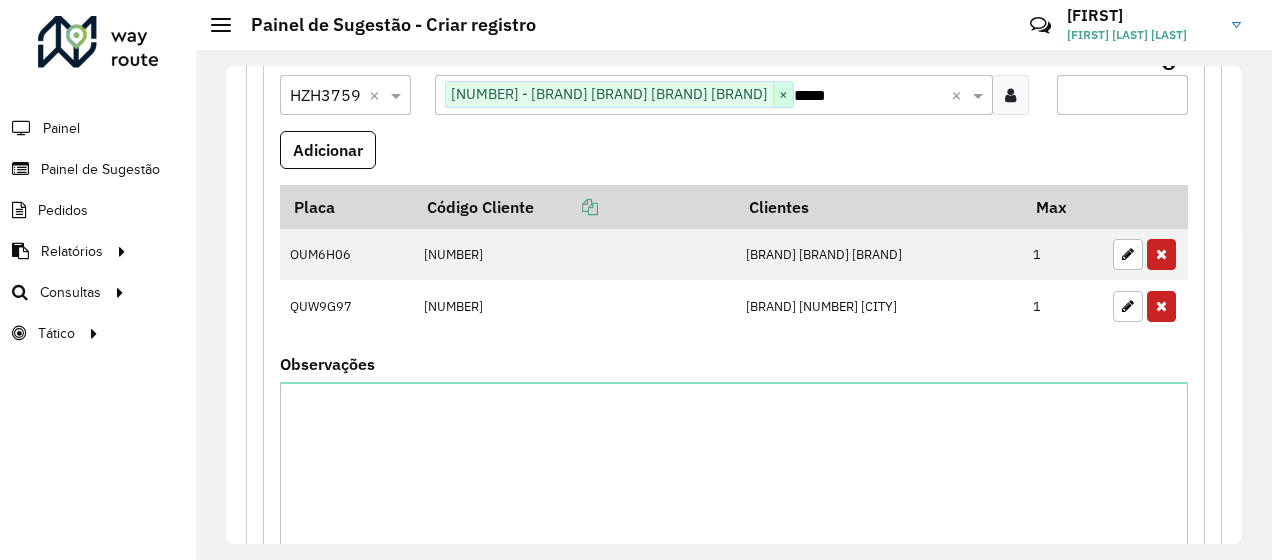 click on "×" at bounding box center (783, 95) 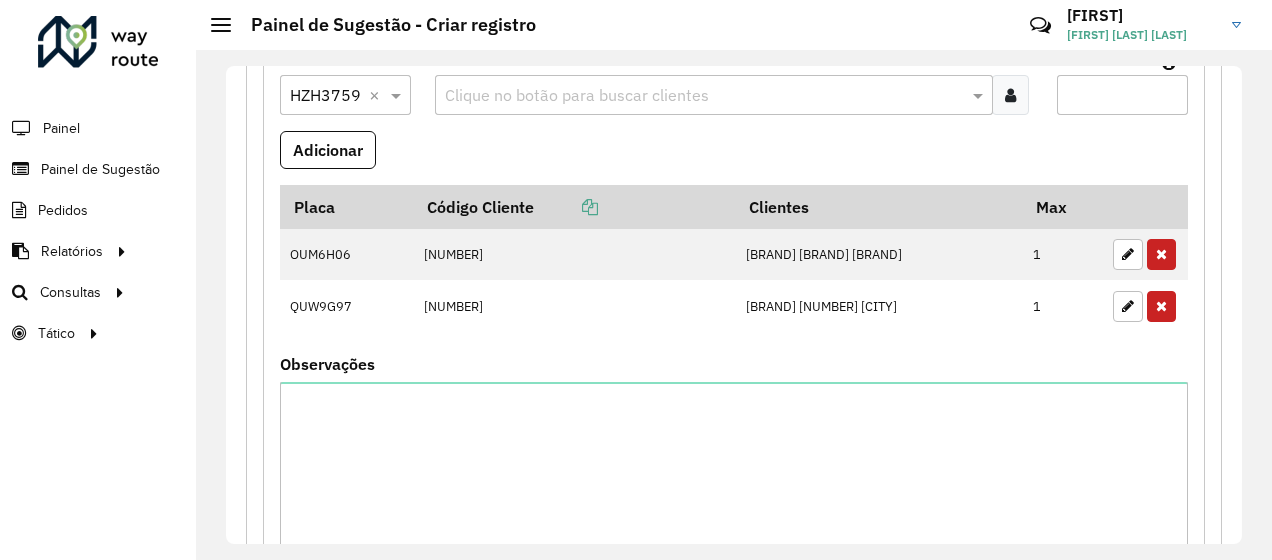 paste on "*****" 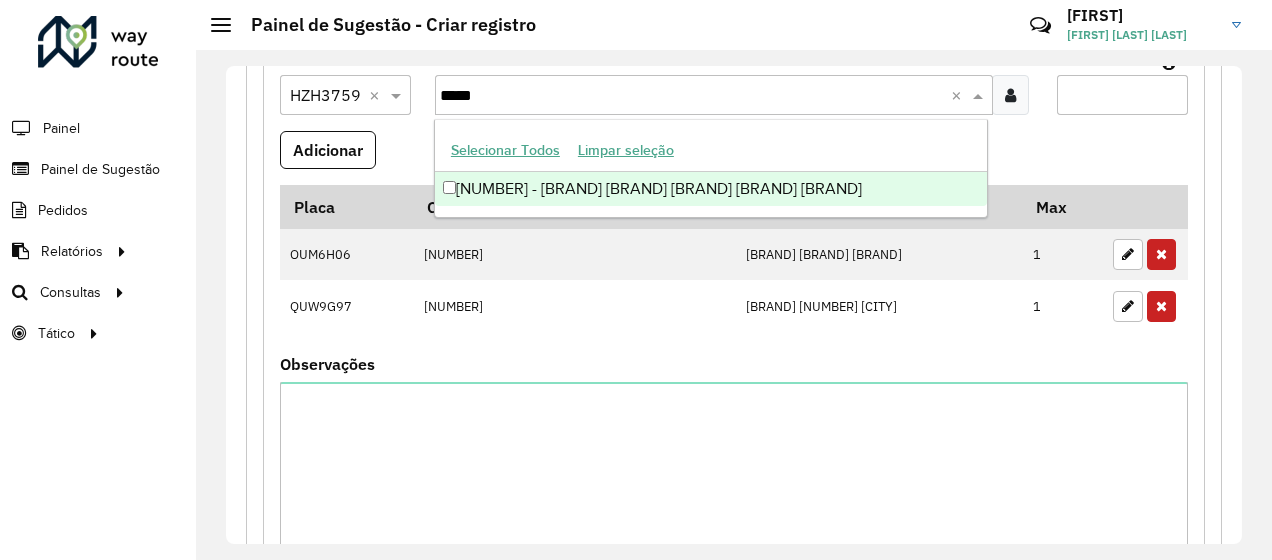 type on "*****" 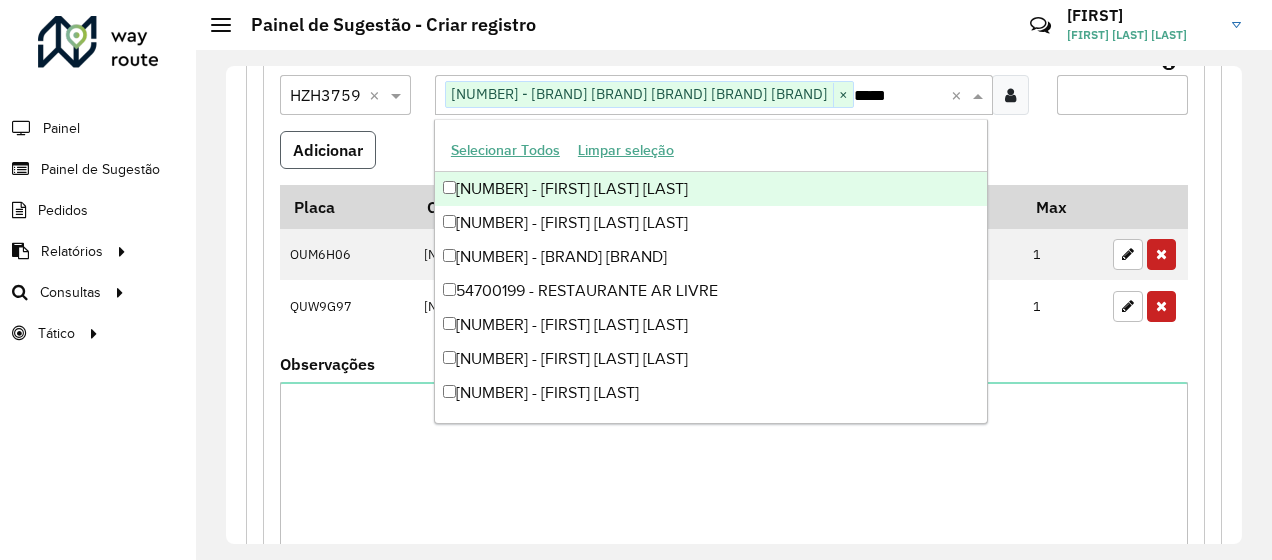 click on "Adicionar" at bounding box center (328, 150) 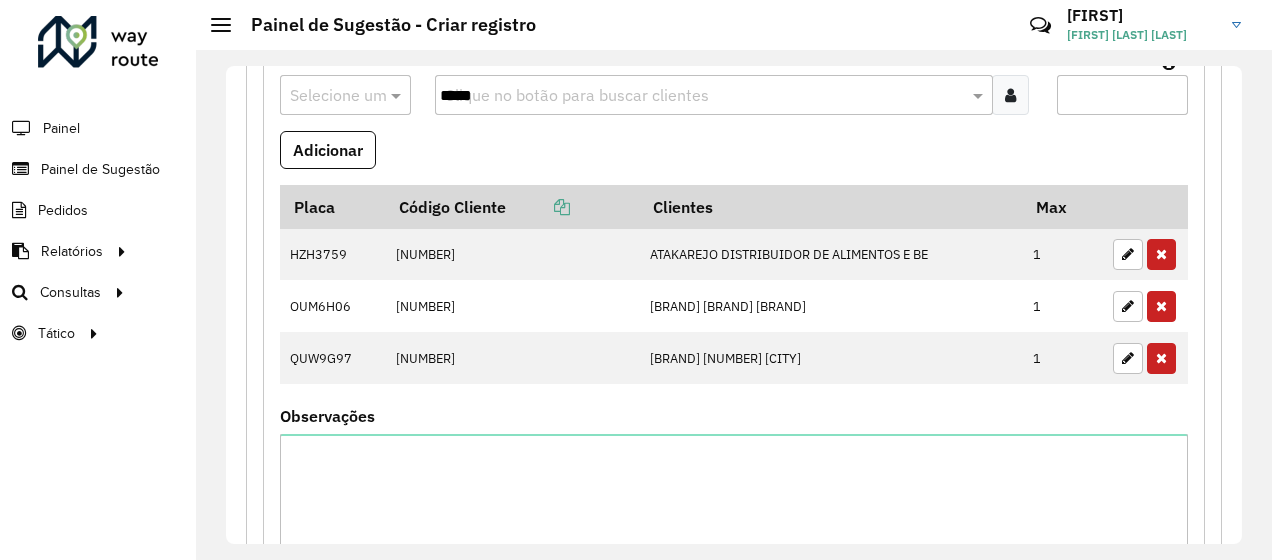 click at bounding box center (325, 96) 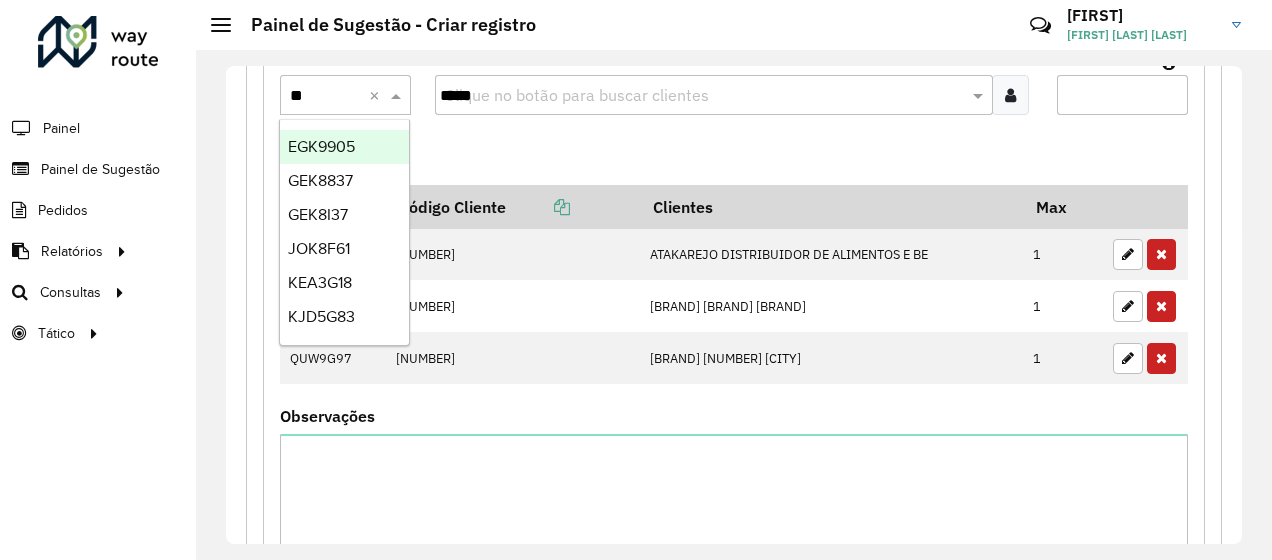 type on "***" 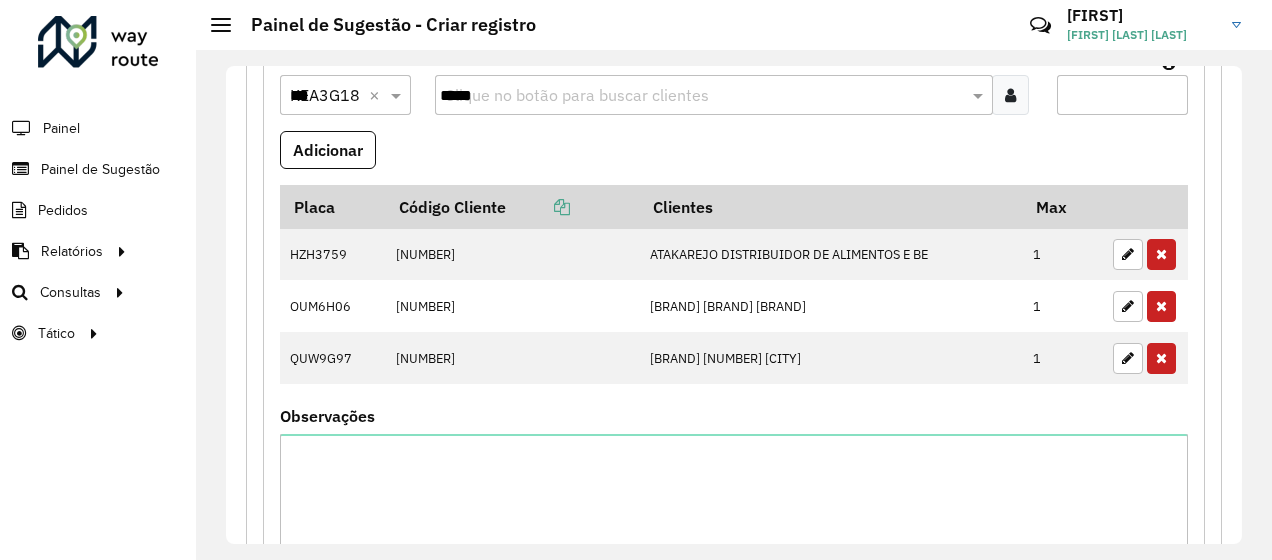 type 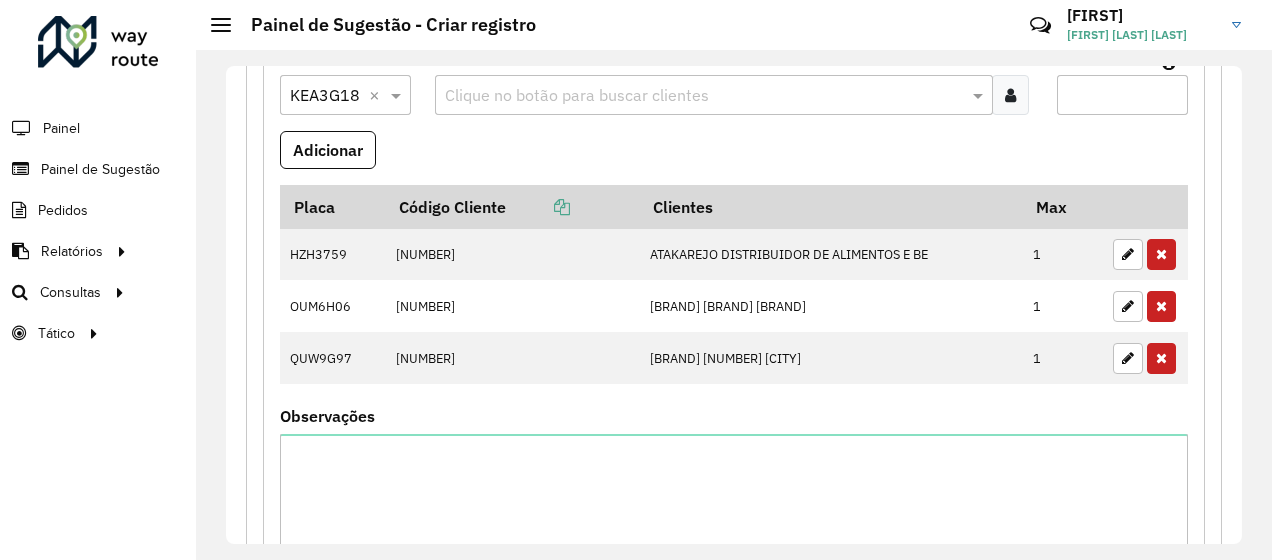 paste on "*****" 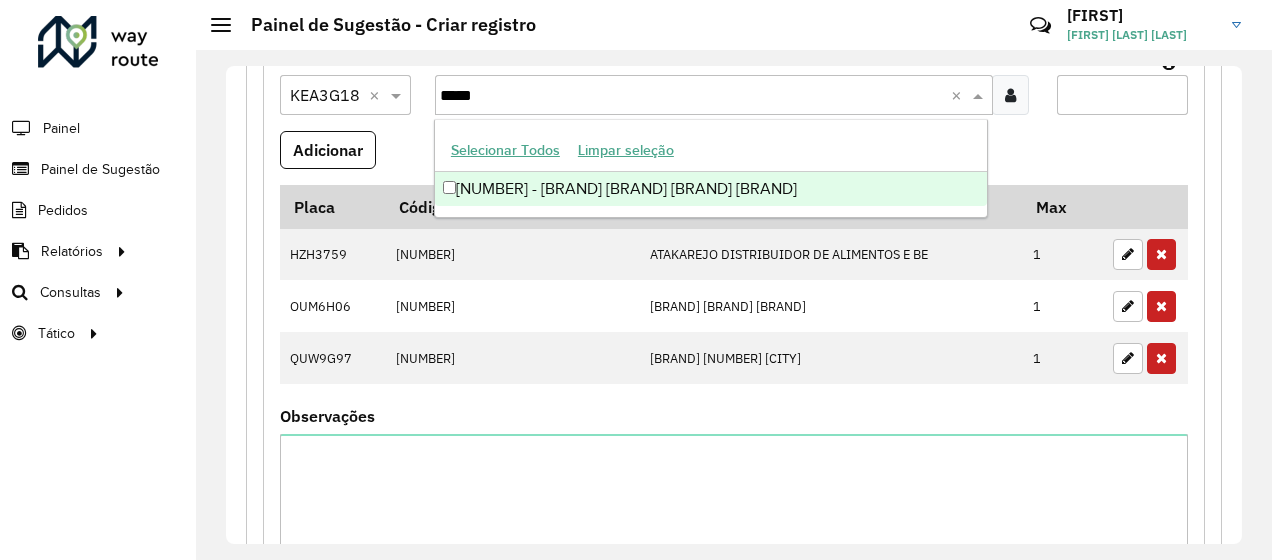 type on "*****" 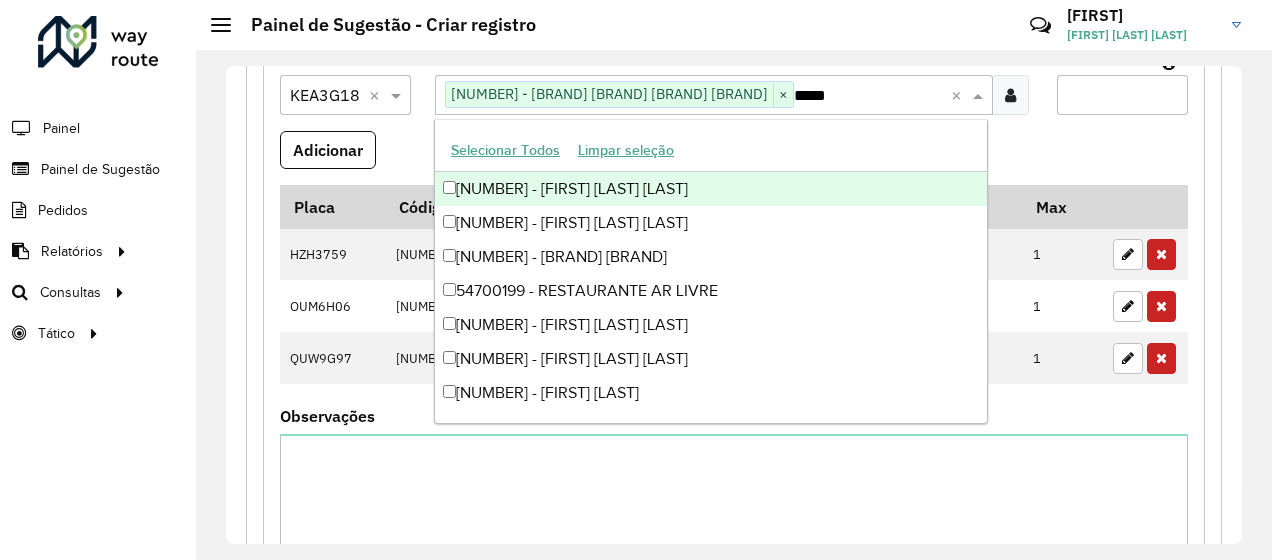 type on "*" 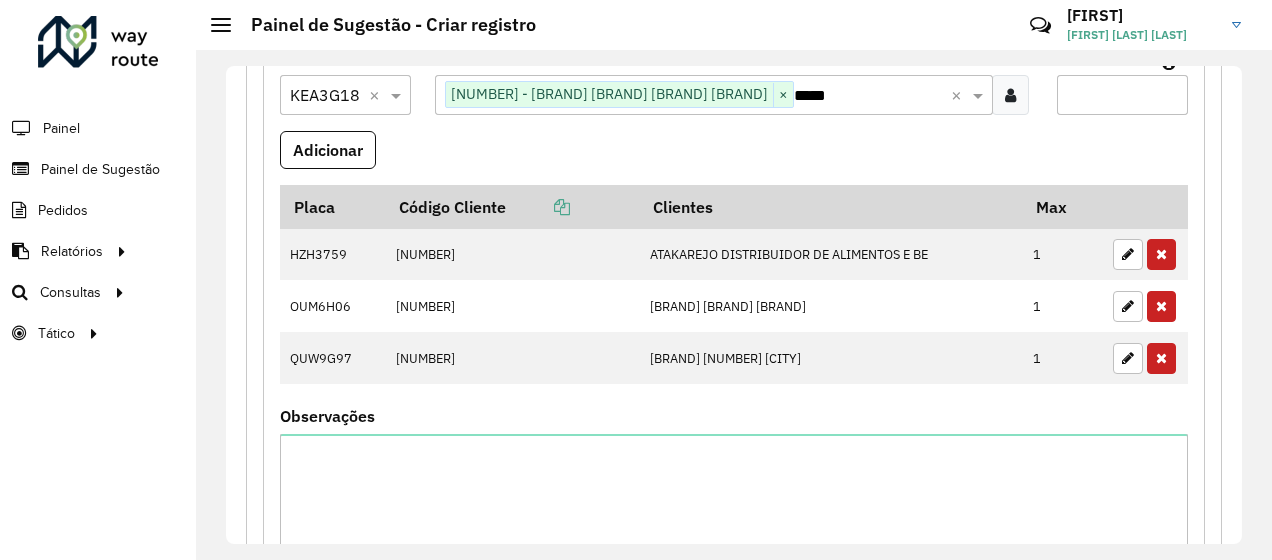 click on "Clientes  Clique no botão para buscar clientes [NUMBER] - [BRAND] [BRAND] [BRAND] [BRAND] × × Clientes que não devem ser roteirizados – Máximo 50 PDVS" at bounding box center (733, 90) 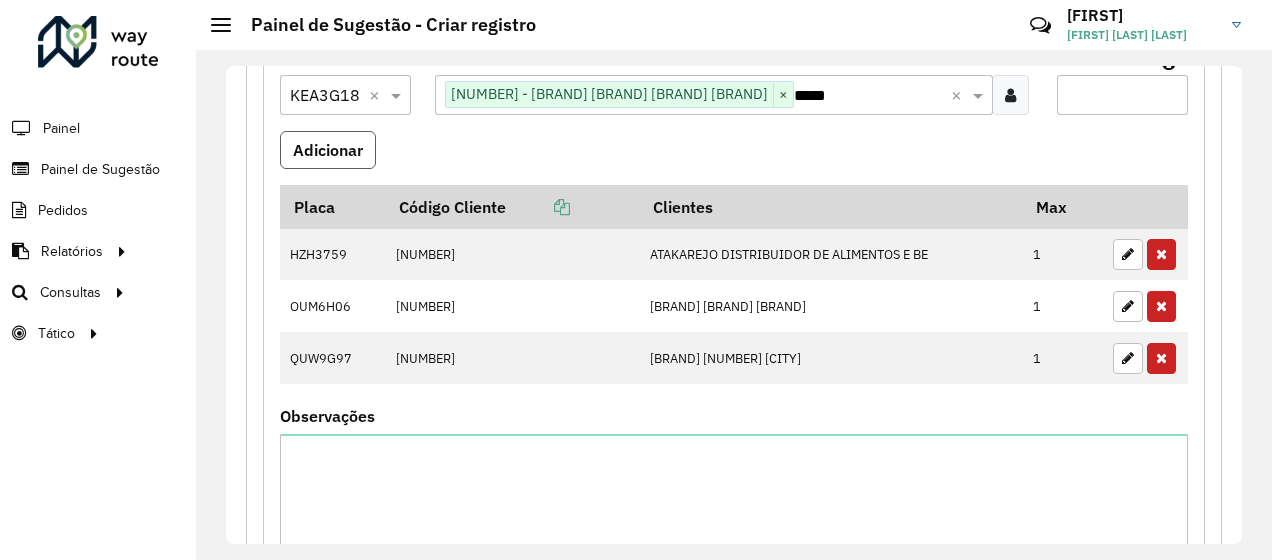click on "Adicionar" at bounding box center (328, 150) 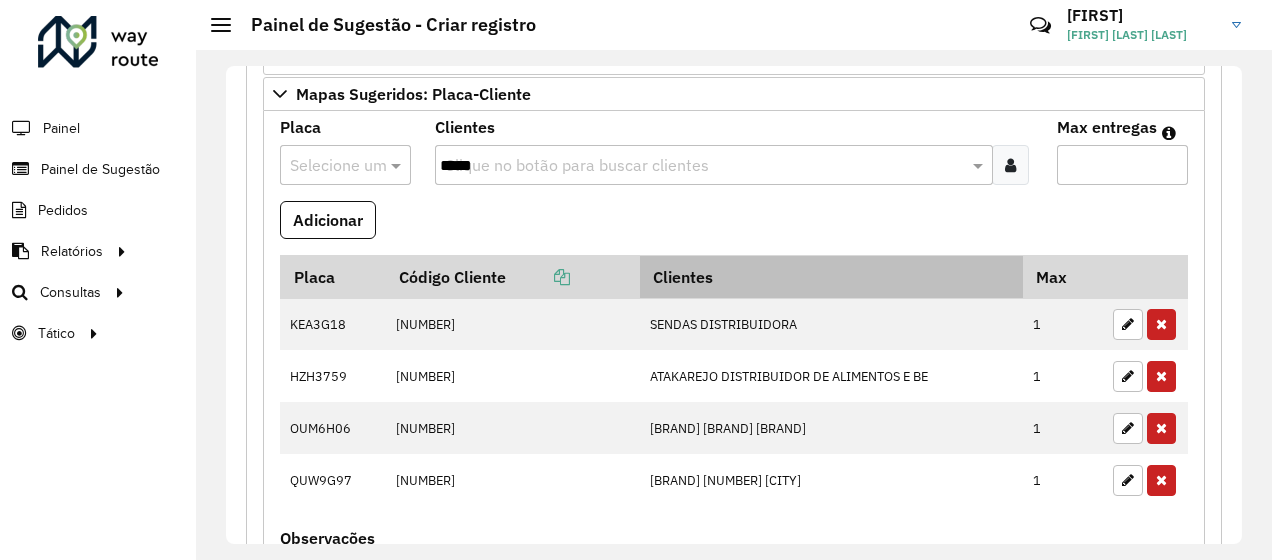 scroll, scrollTop: 500, scrollLeft: 0, axis: vertical 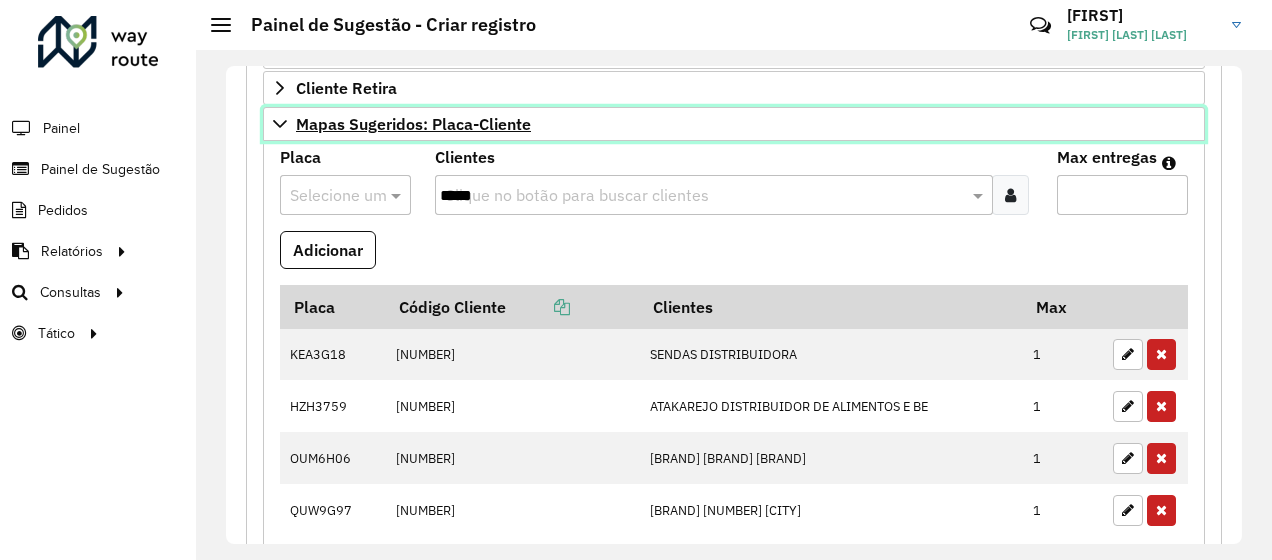 click 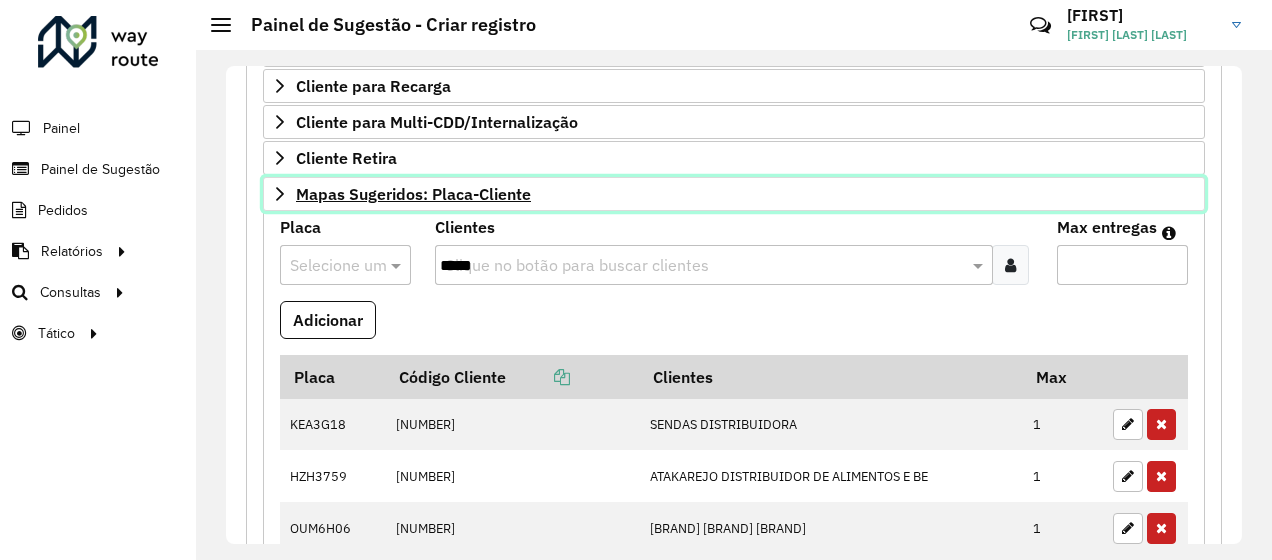 scroll, scrollTop: 426, scrollLeft: 0, axis: vertical 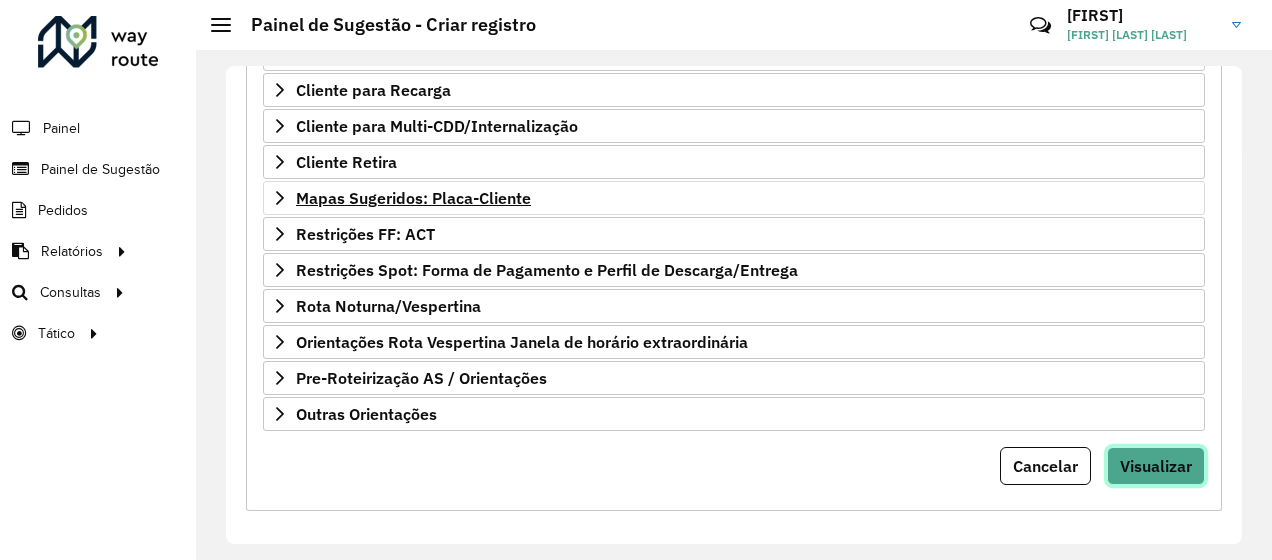 click on "Visualizar" at bounding box center [1156, 466] 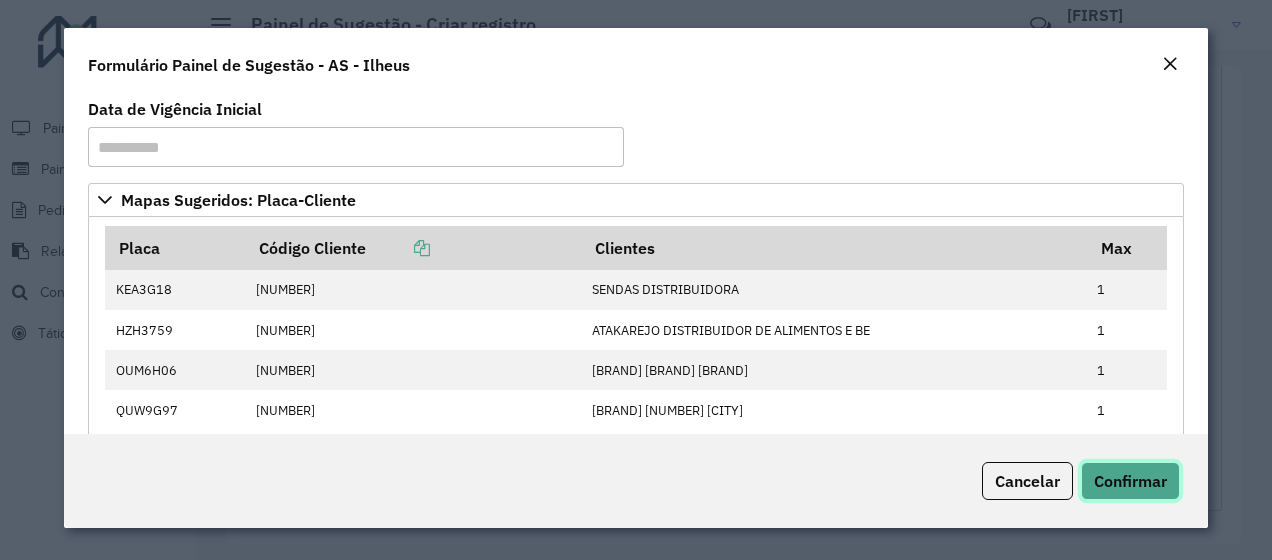 click on "Confirmar" 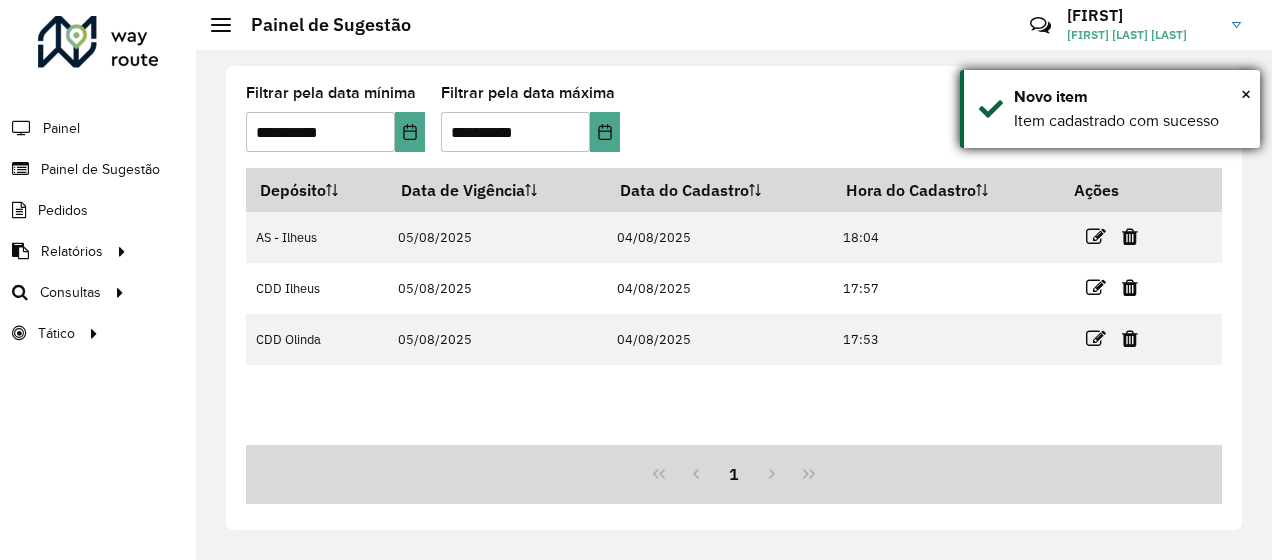 click on "×  Novo item  Item cadastrado com sucesso" at bounding box center [1110, 109] 